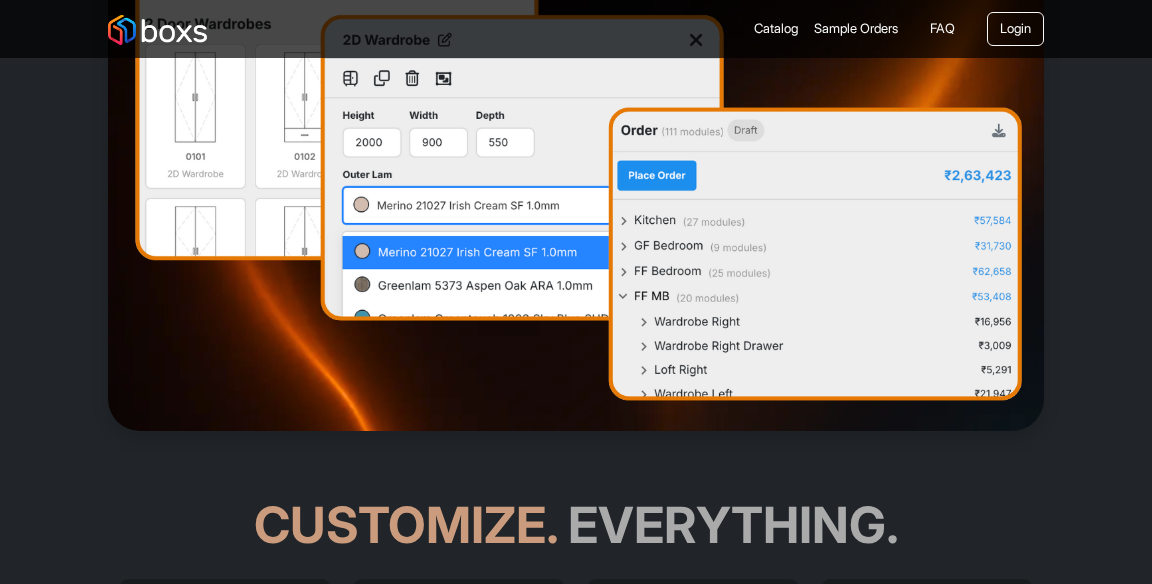scroll, scrollTop: 560, scrollLeft: 0, axis: vertical 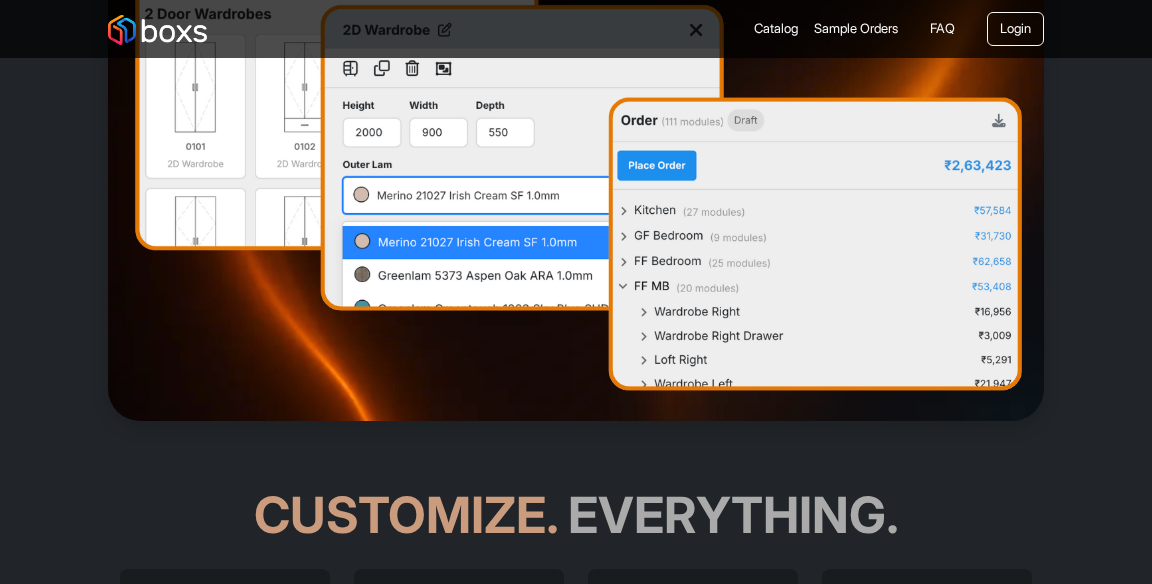 click on "Login" at bounding box center [1015, 29] 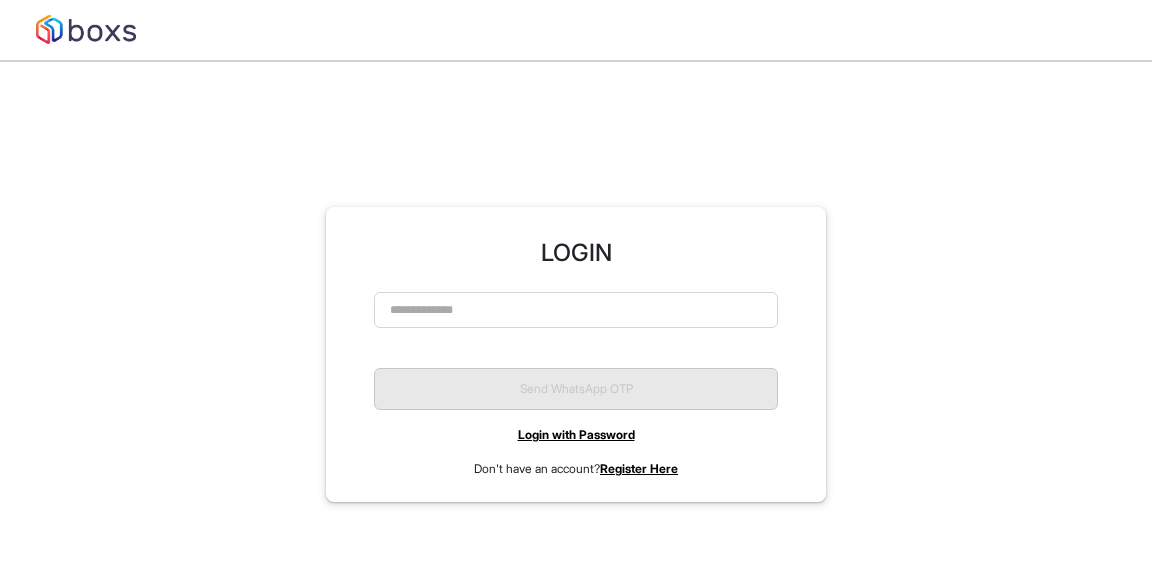 scroll, scrollTop: 0, scrollLeft: 0, axis: both 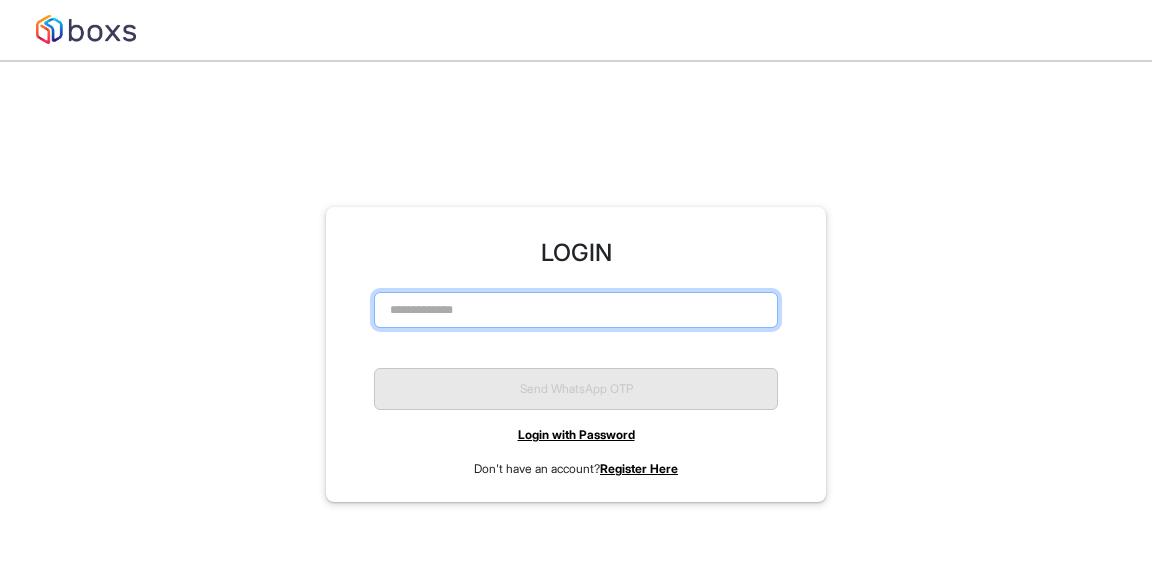 click at bounding box center [576, 310] 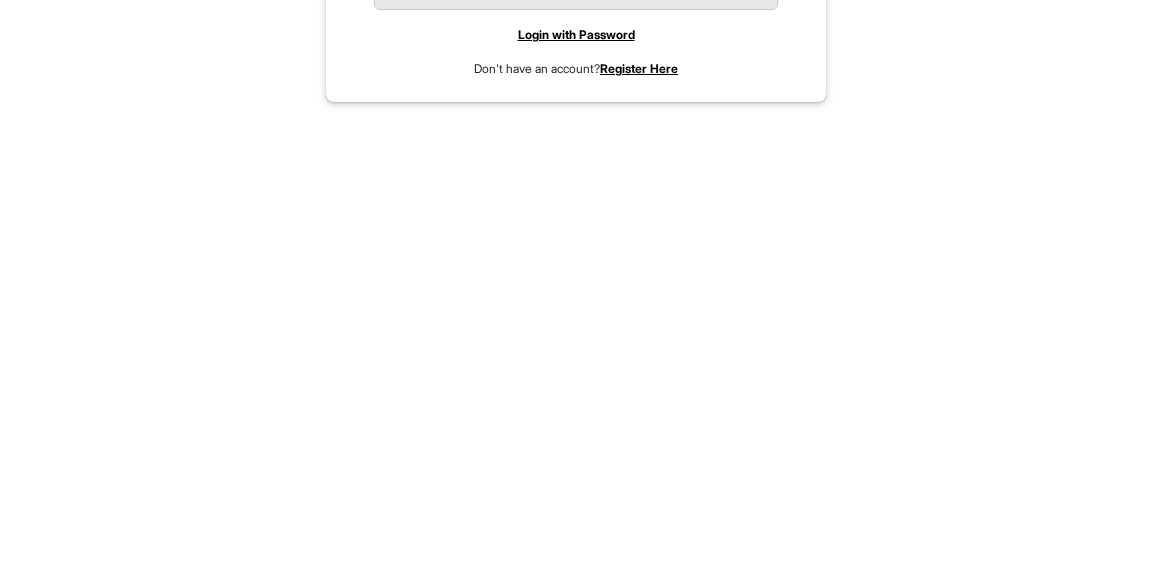 scroll, scrollTop: 0, scrollLeft: 0, axis: both 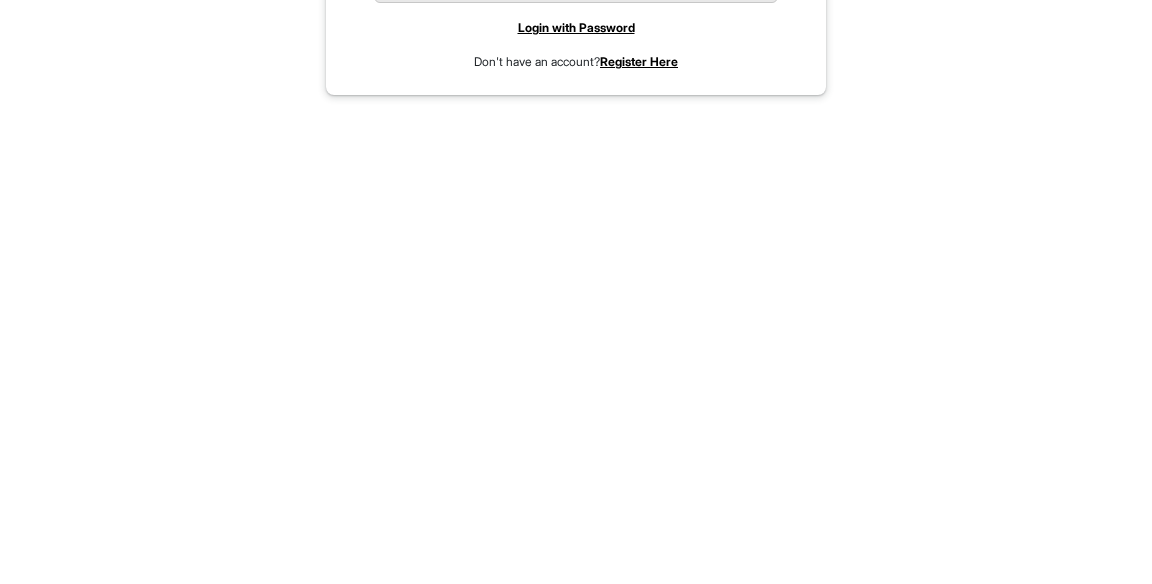 click on "Register Here" at bounding box center (639, 461) 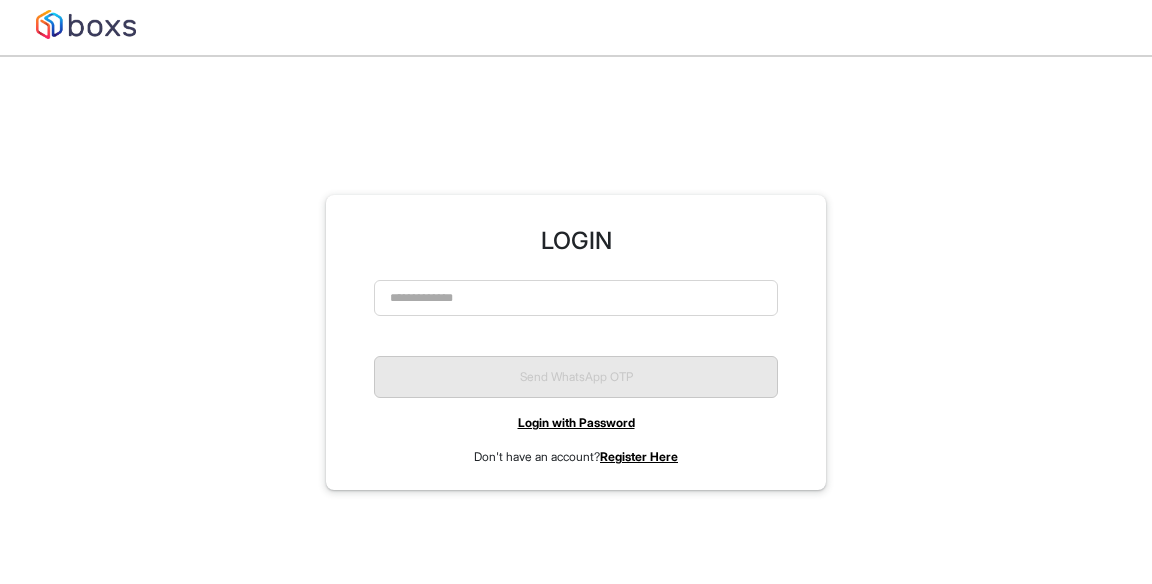scroll, scrollTop: 7, scrollLeft: 0, axis: vertical 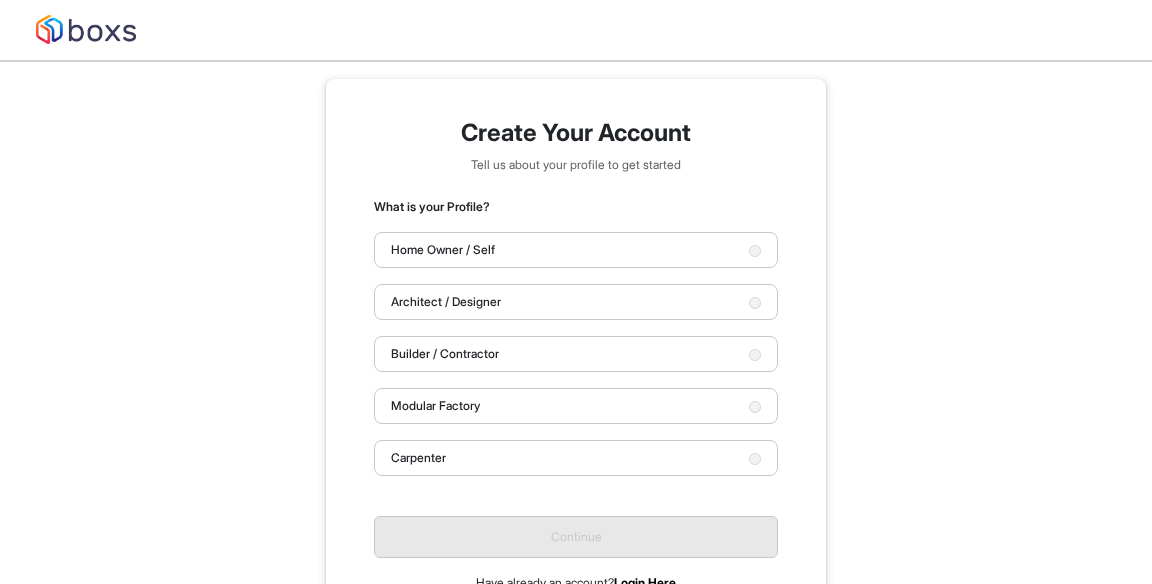 click on "Home Owner / Self" at bounding box center [576, 250] 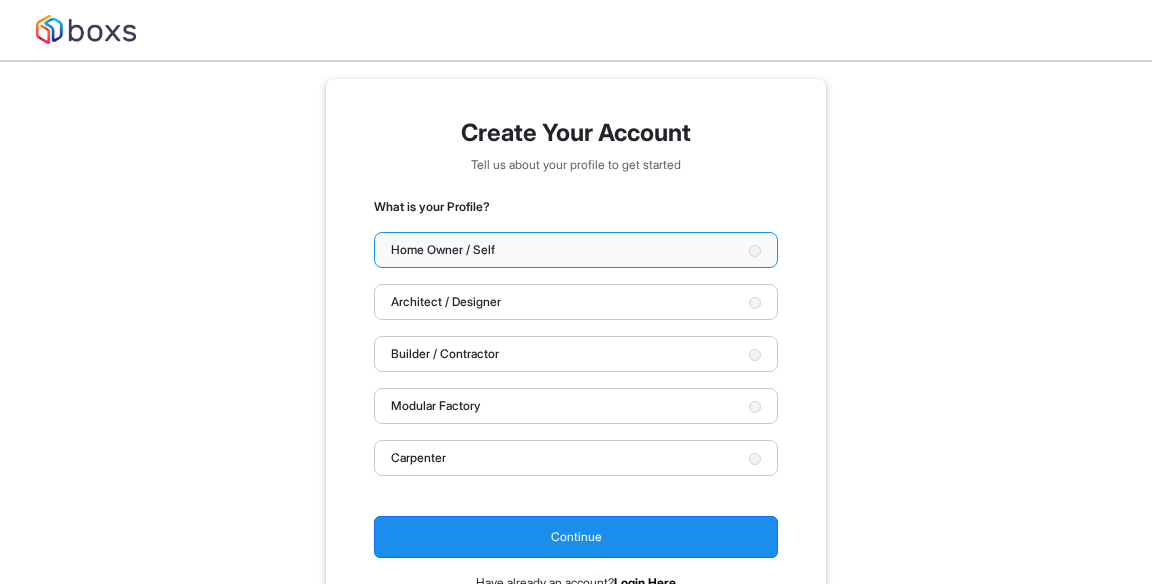 click on "Architect / Designer" at bounding box center (576, 302) 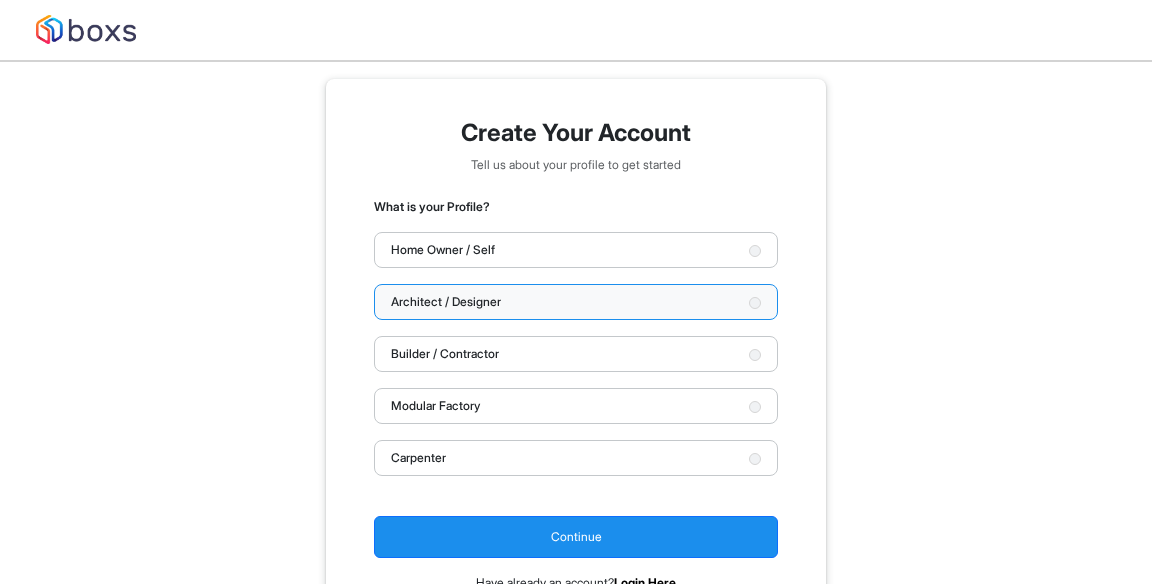 click on "Builder / Contractor" at bounding box center (576, 354) 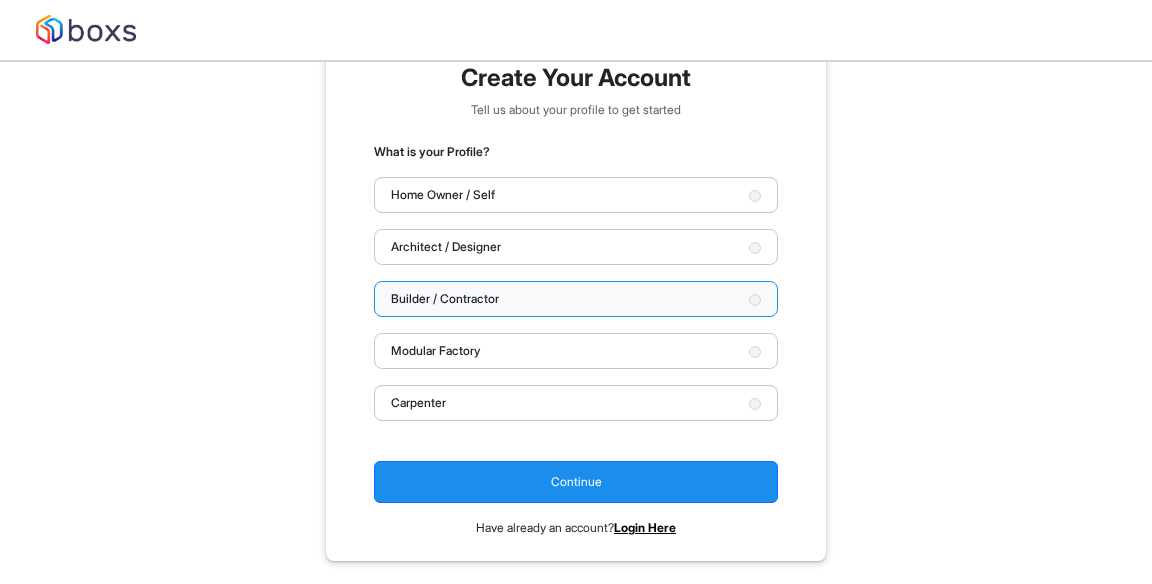 click on "Create Your Account Tell us about your profile to get started What is your Profile? Home Owner / Self Architect / Designer Builder / Contractor Modular Factory Carpenter Continue Have already an account?   Login Here" at bounding box center (576, 292) 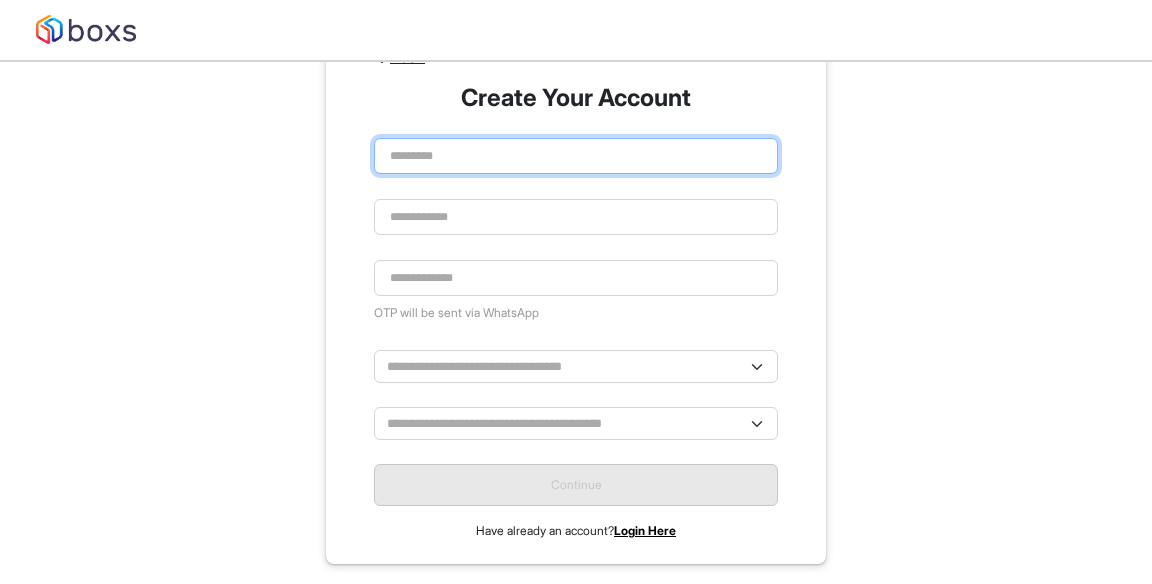 click at bounding box center (576, 156) 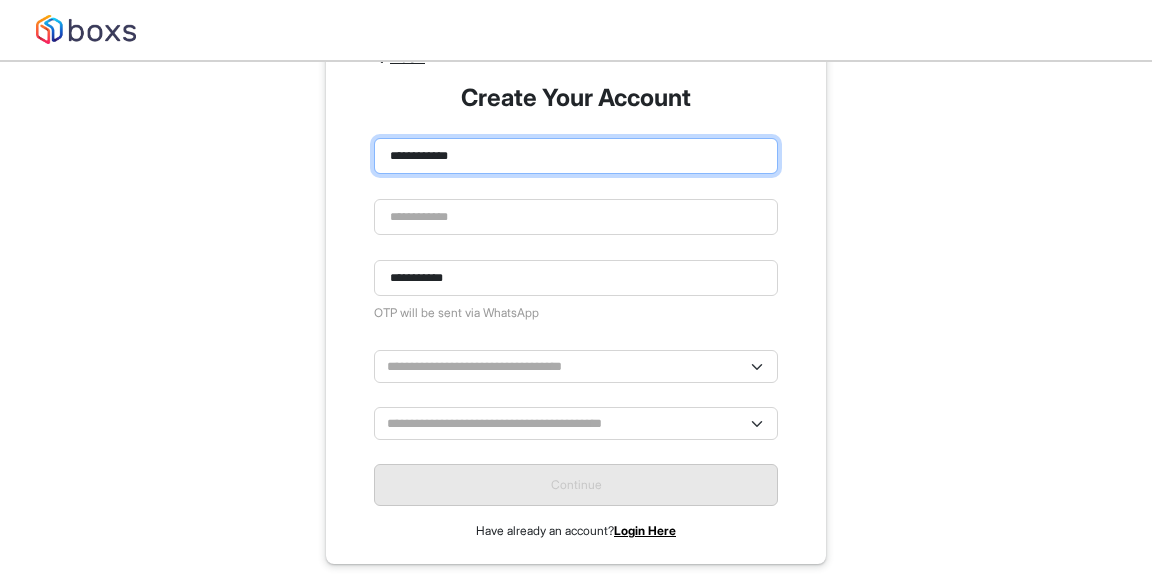 scroll, scrollTop: 128, scrollLeft: 0, axis: vertical 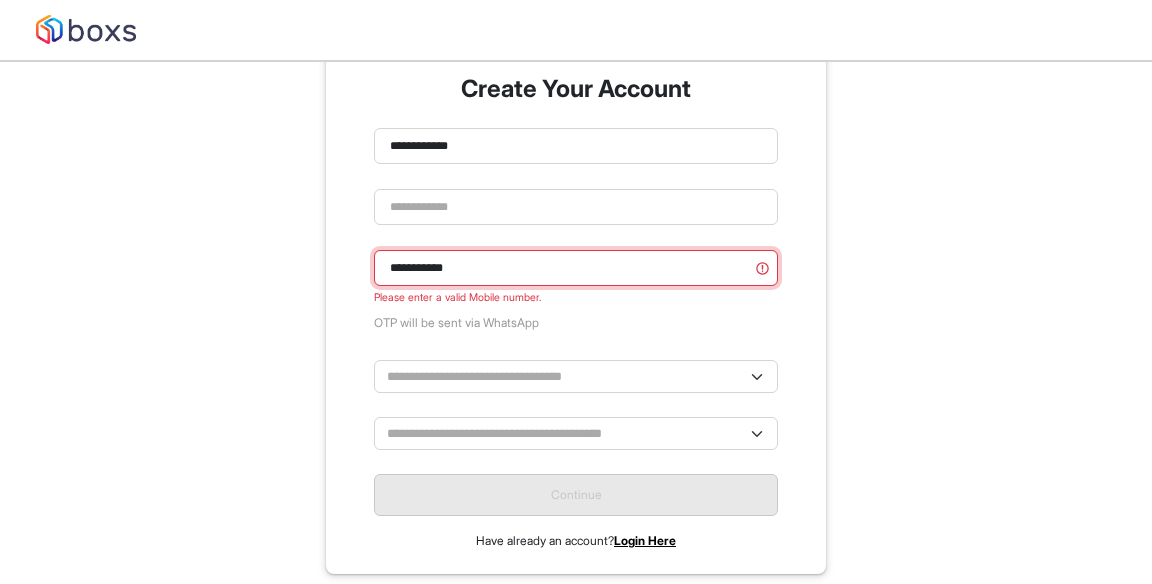 click on "**********" at bounding box center (576, 268) 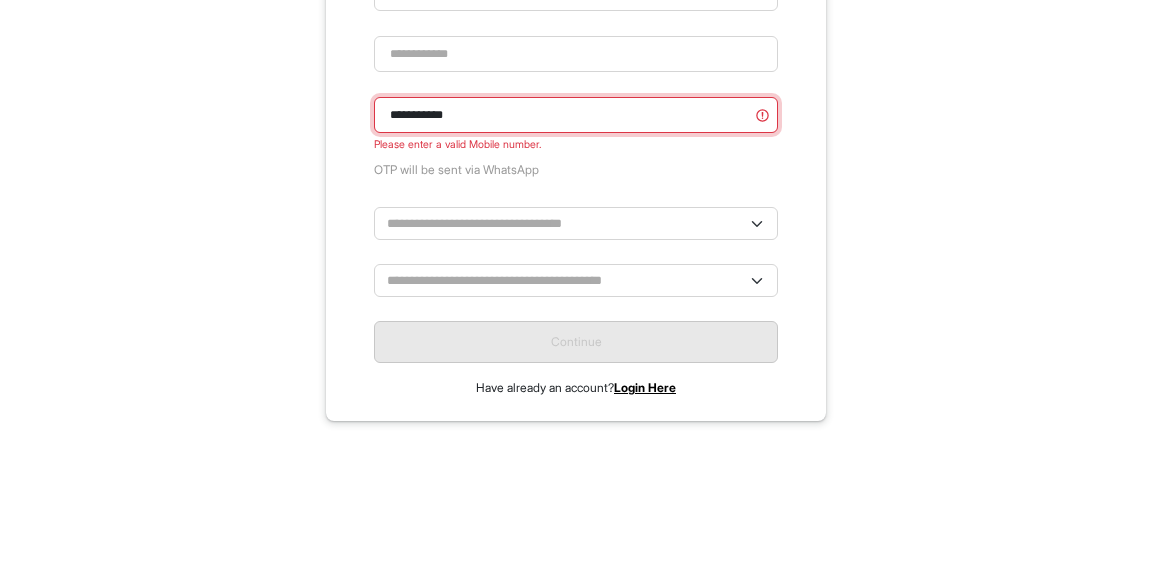 scroll, scrollTop: 128, scrollLeft: 0, axis: vertical 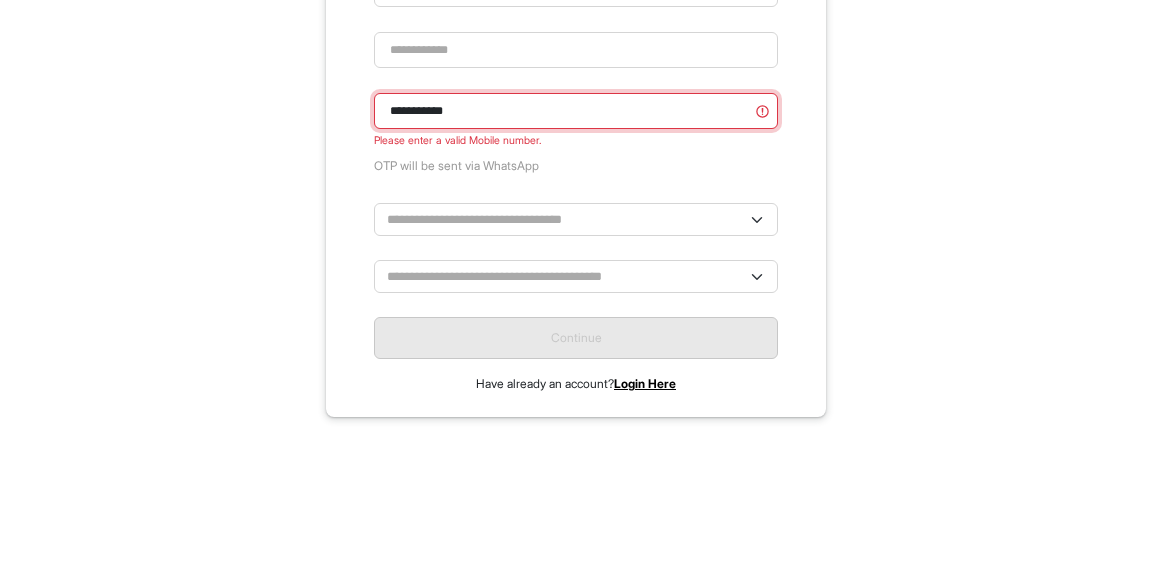 click on "**********" at bounding box center (576, 268) 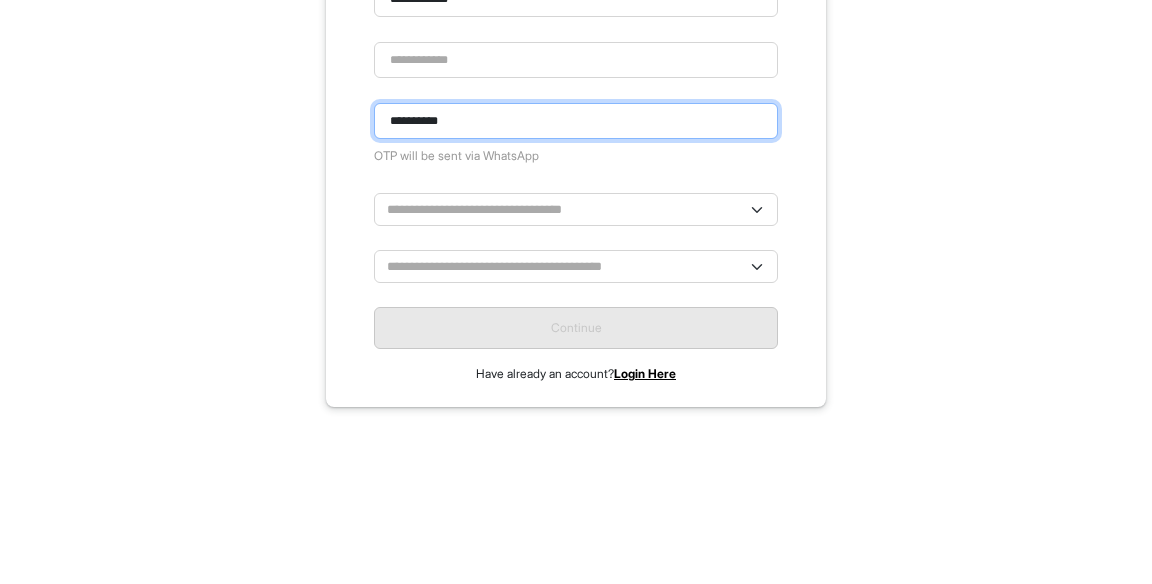 scroll, scrollTop: 138, scrollLeft: 0, axis: vertical 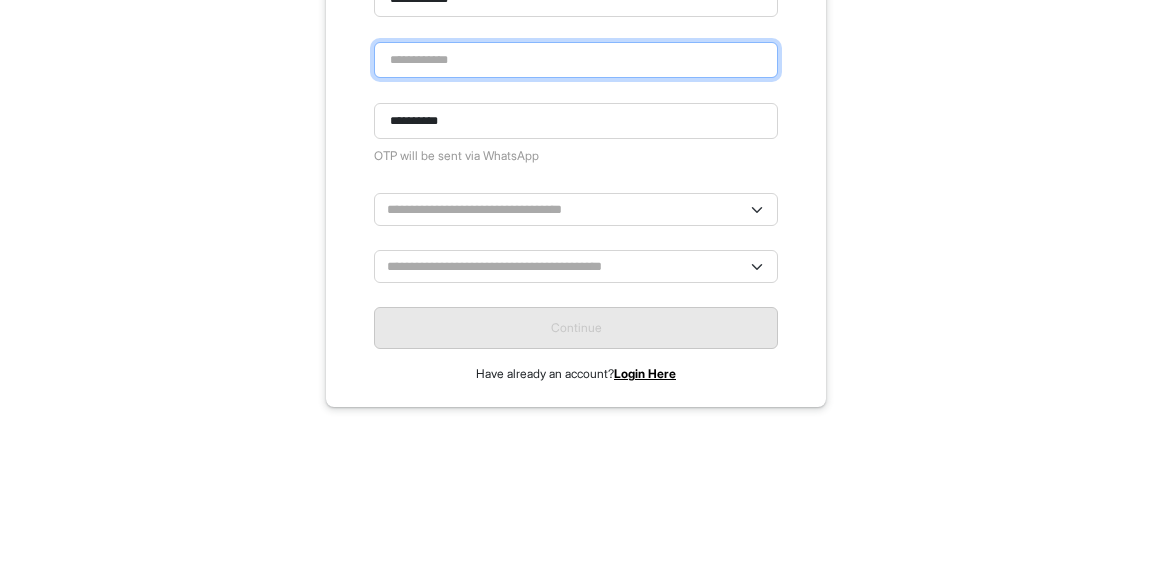 click at bounding box center [576, 217] 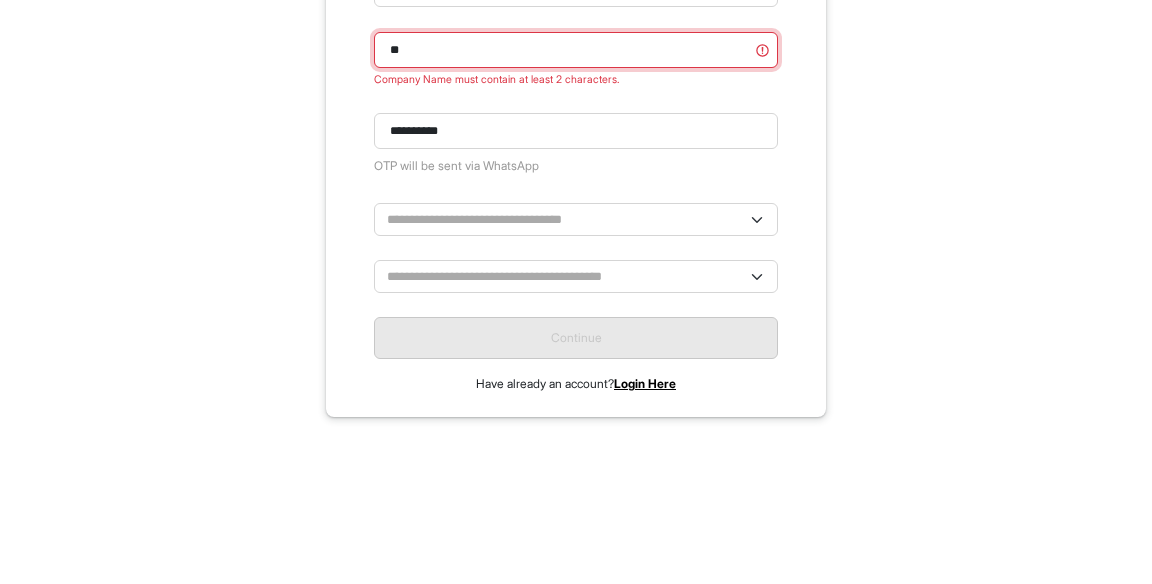 scroll, scrollTop: 138, scrollLeft: 0, axis: vertical 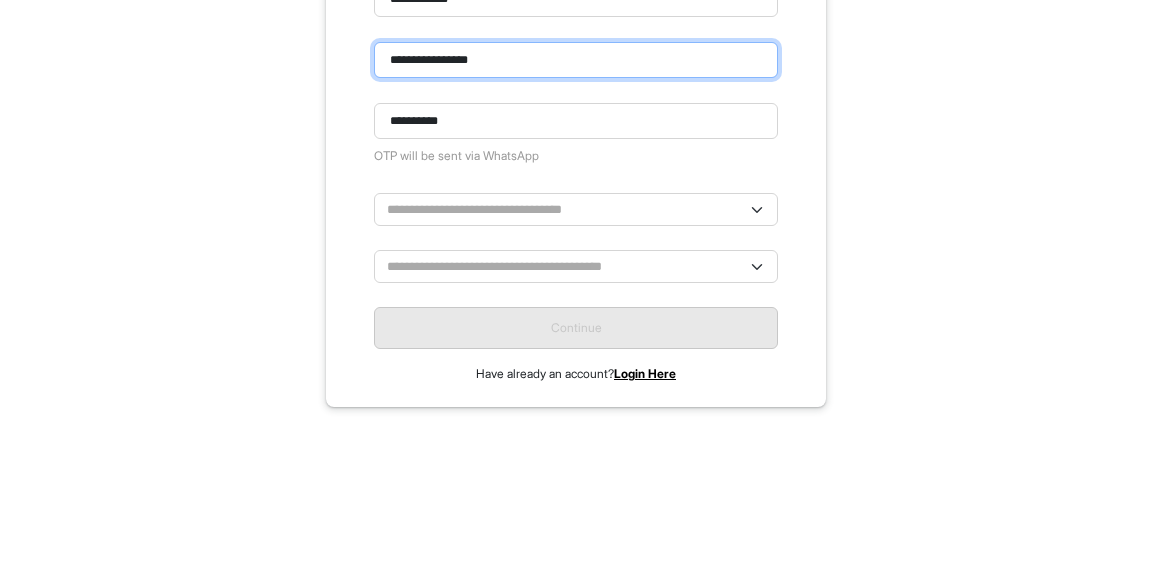click on "**********" at bounding box center (576, 217) 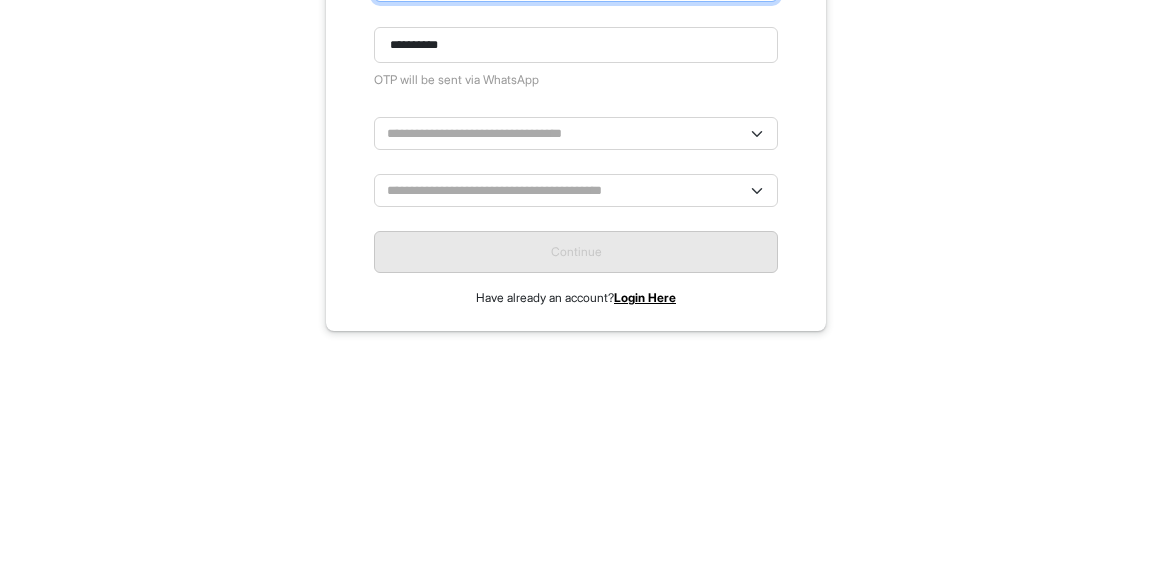 scroll, scrollTop: 138, scrollLeft: 0, axis: vertical 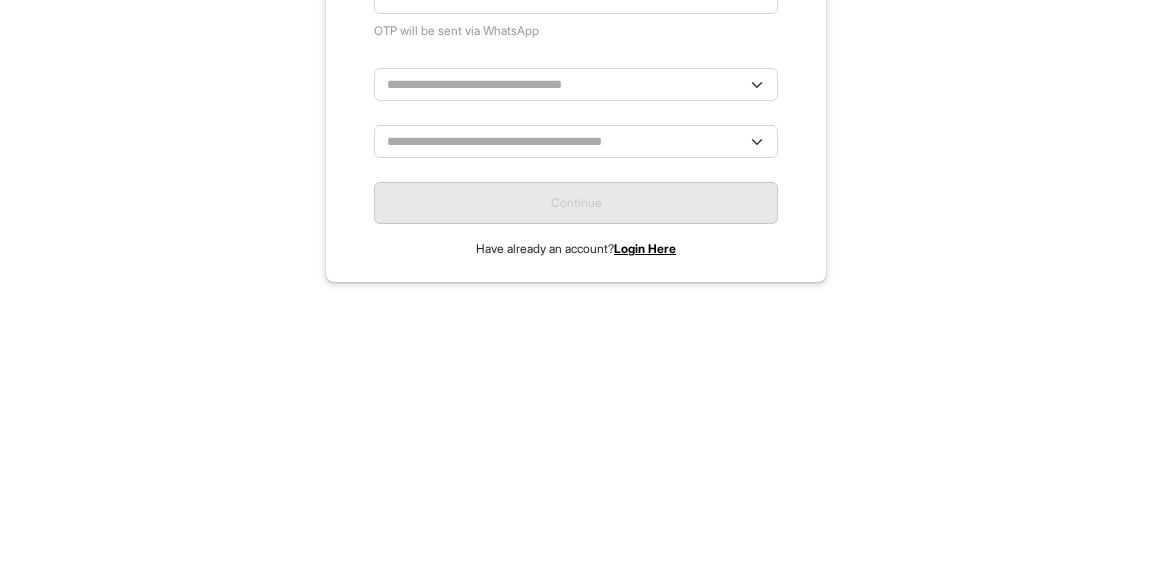 type on "**********" 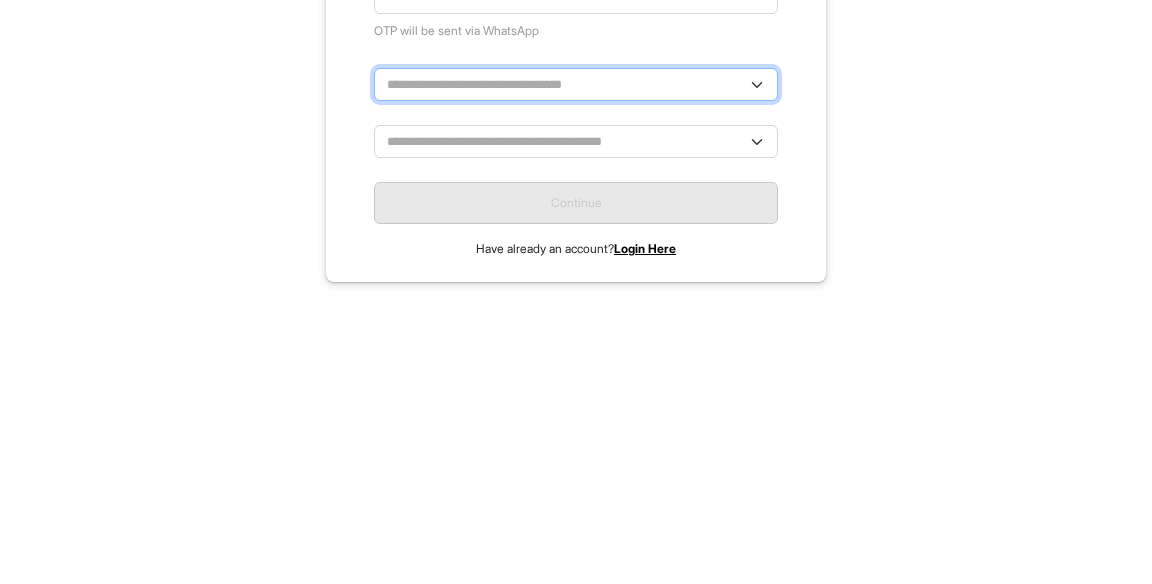 click on "**********" at bounding box center (576, 366) 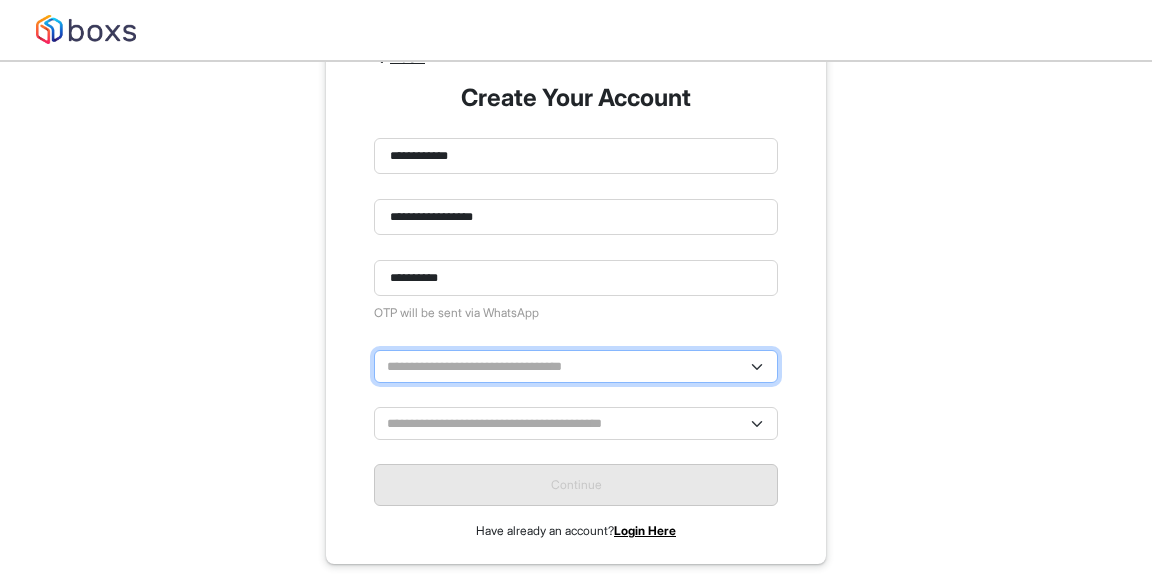 select on "**********" 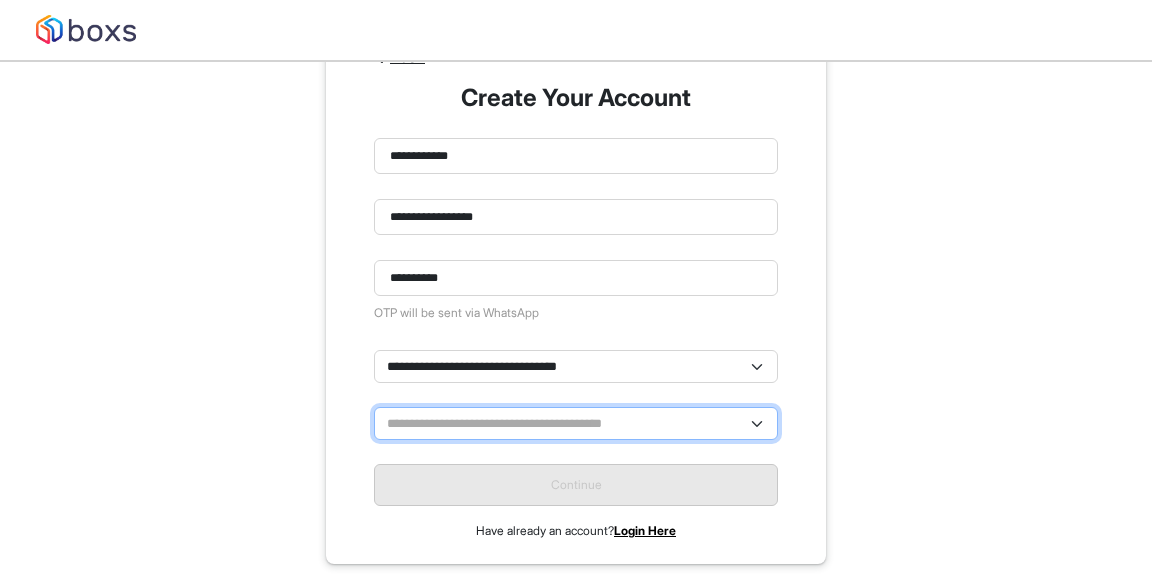 click on "**********" at bounding box center (576, 423) 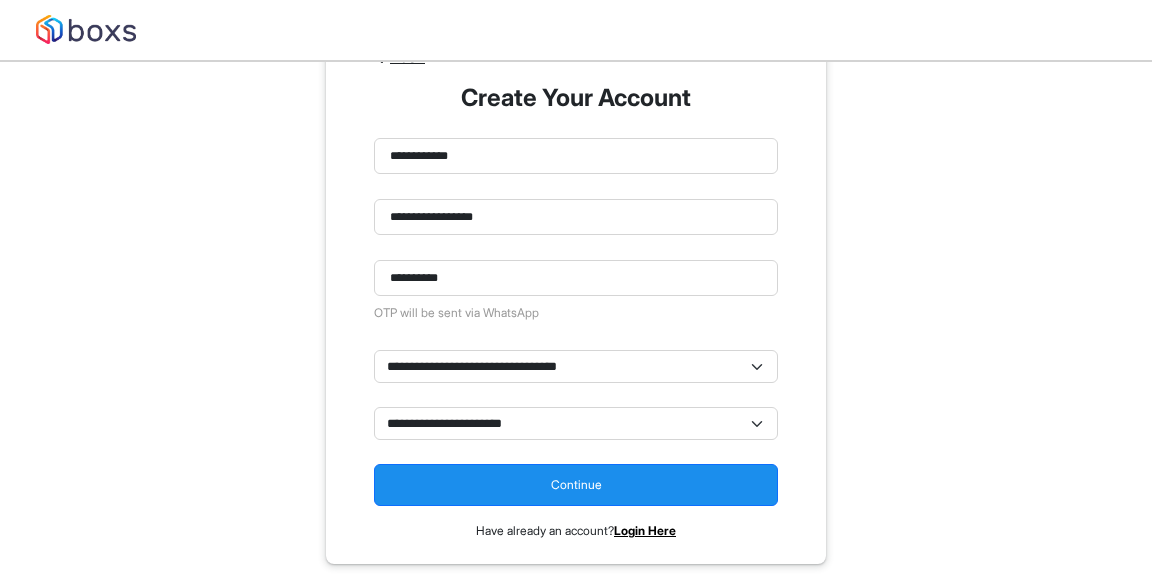 click on "Continue" at bounding box center (576, 485) 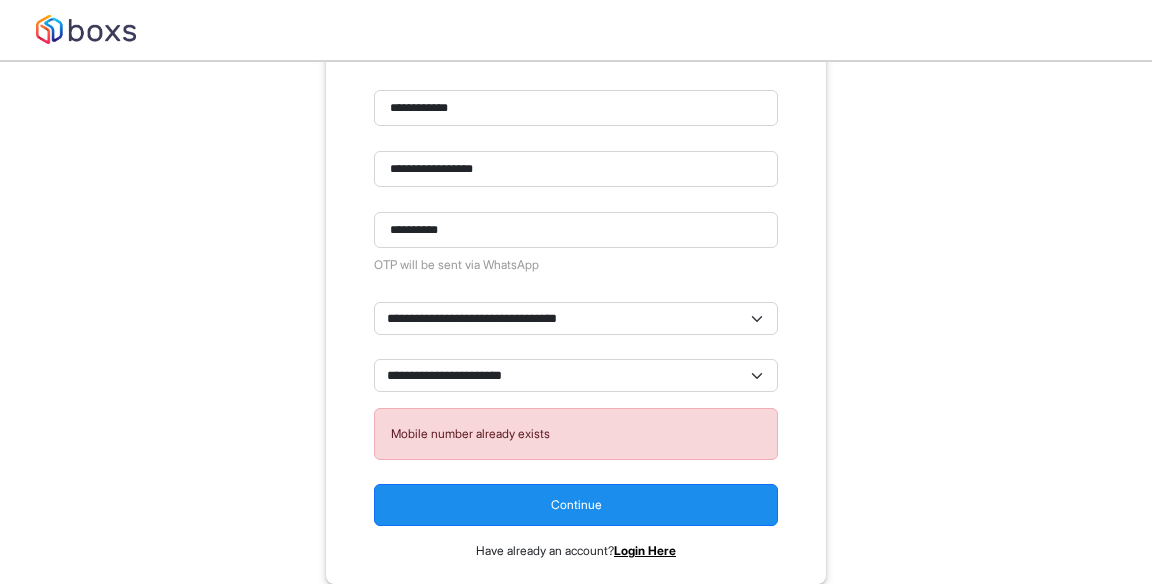 scroll, scrollTop: 158, scrollLeft: 0, axis: vertical 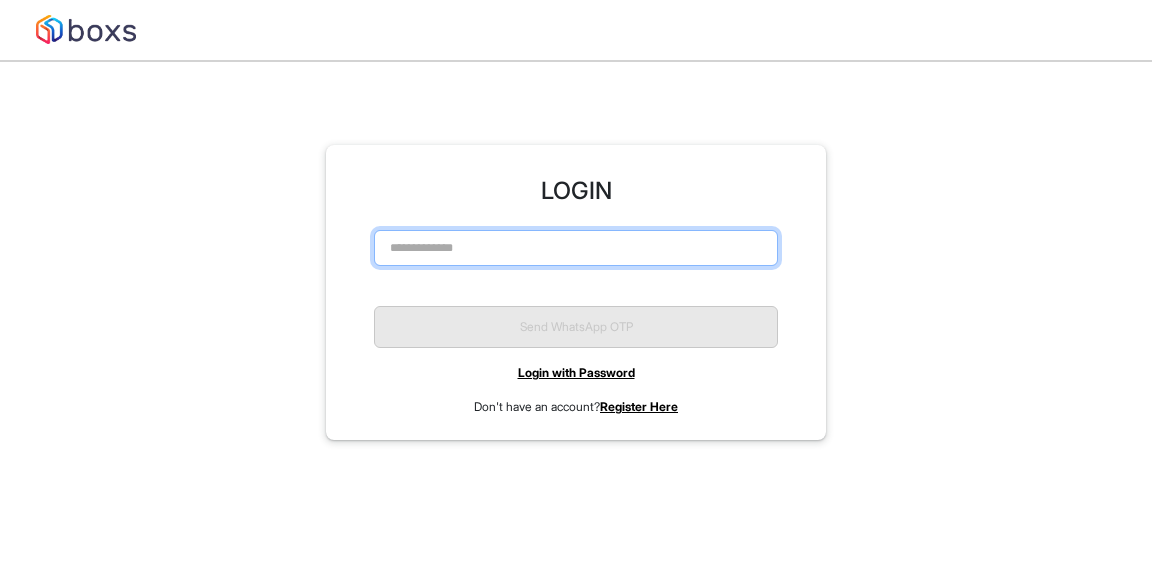 click at bounding box center (576, 248) 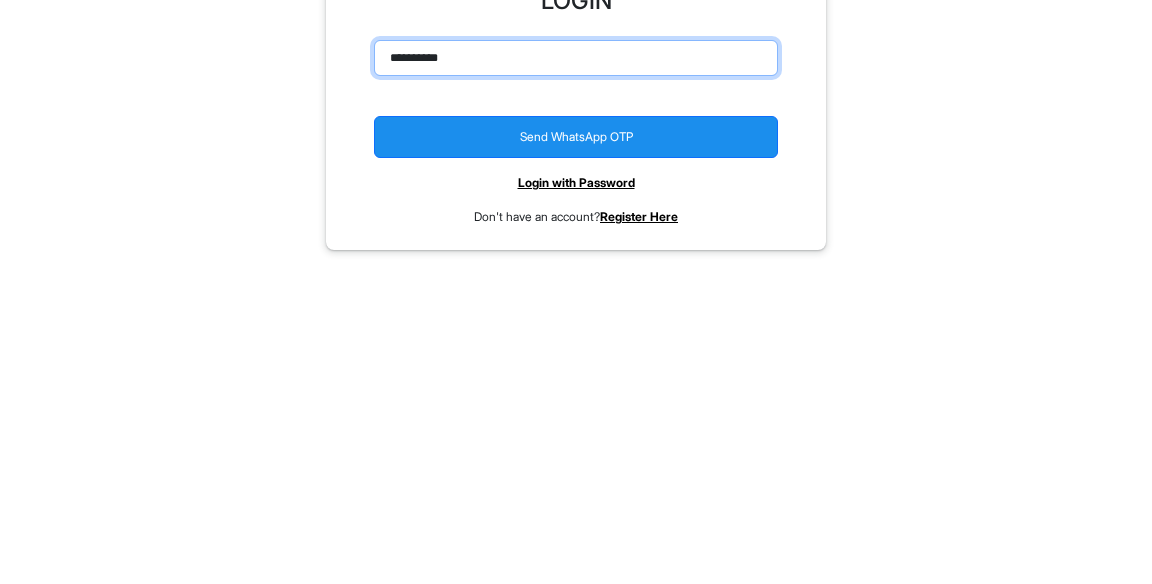 scroll, scrollTop: 158, scrollLeft: 0, axis: vertical 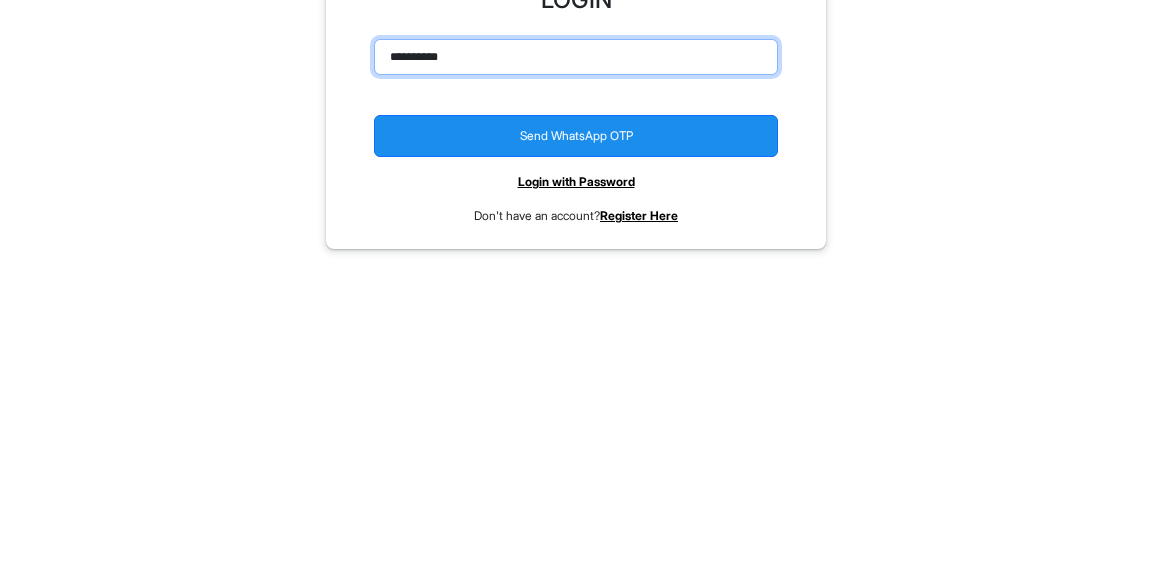 type on "**********" 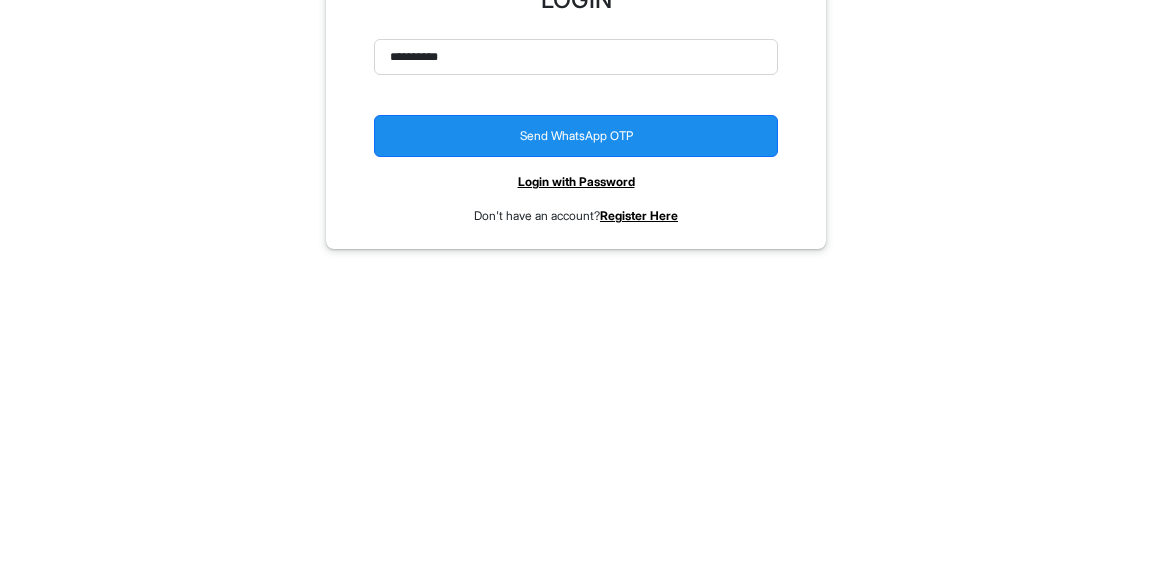 click on "Send WhatsApp OTP" at bounding box center (576, 327) 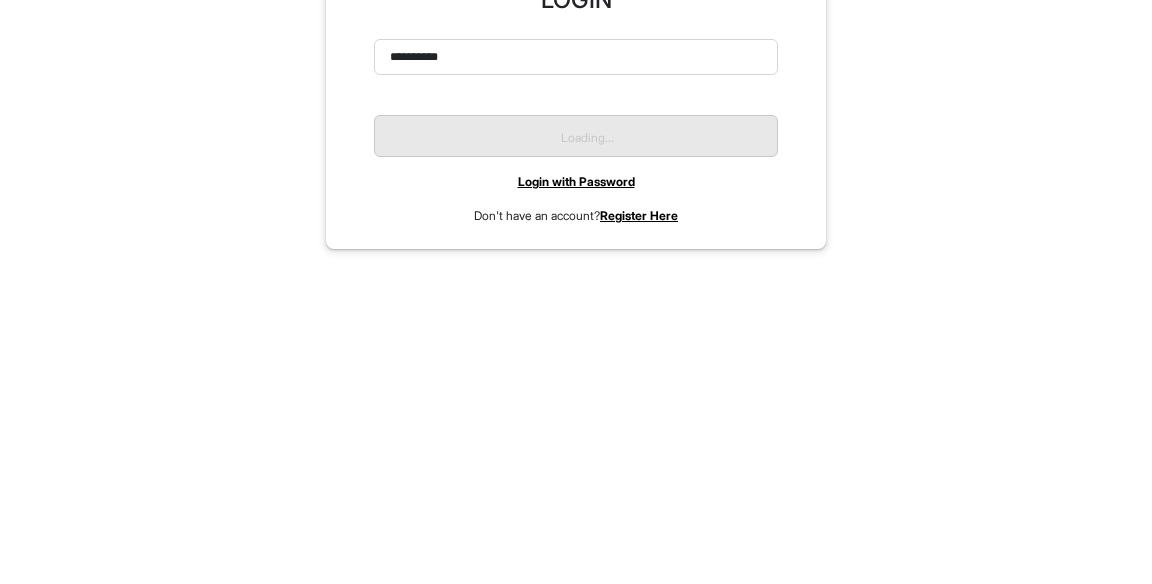scroll, scrollTop: 158, scrollLeft: 0, axis: vertical 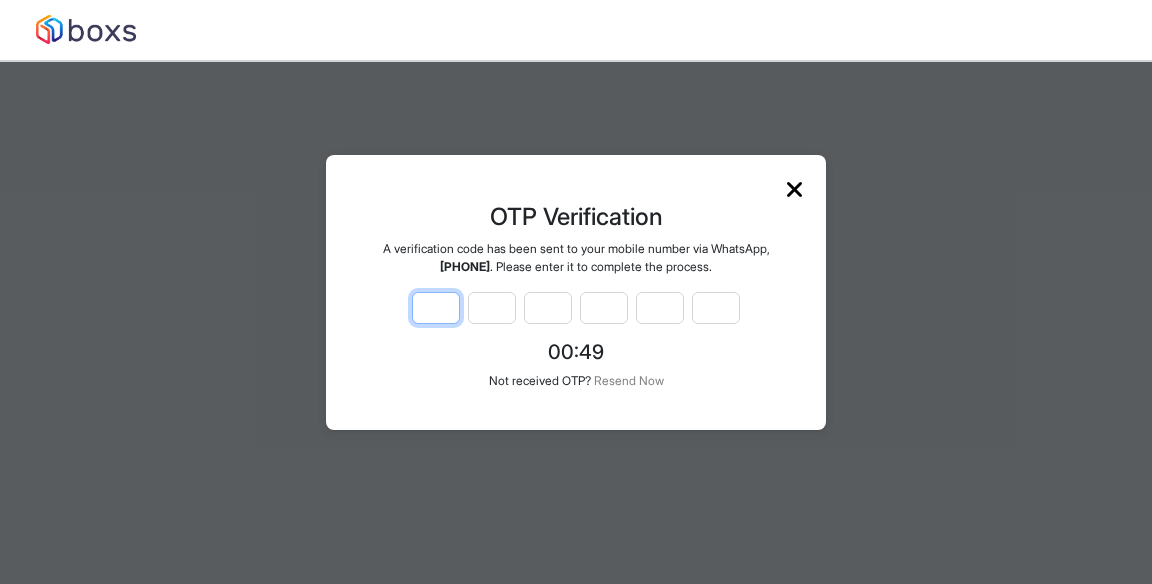 click at bounding box center (436, 308) 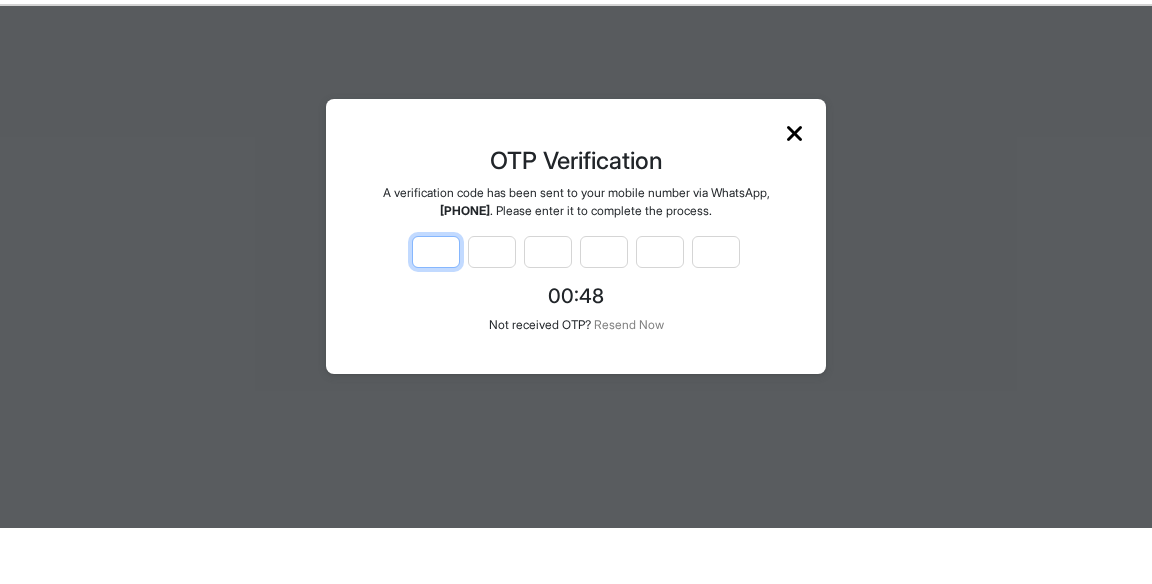 scroll, scrollTop: 158, scrollLeft: 0, axis: vertical 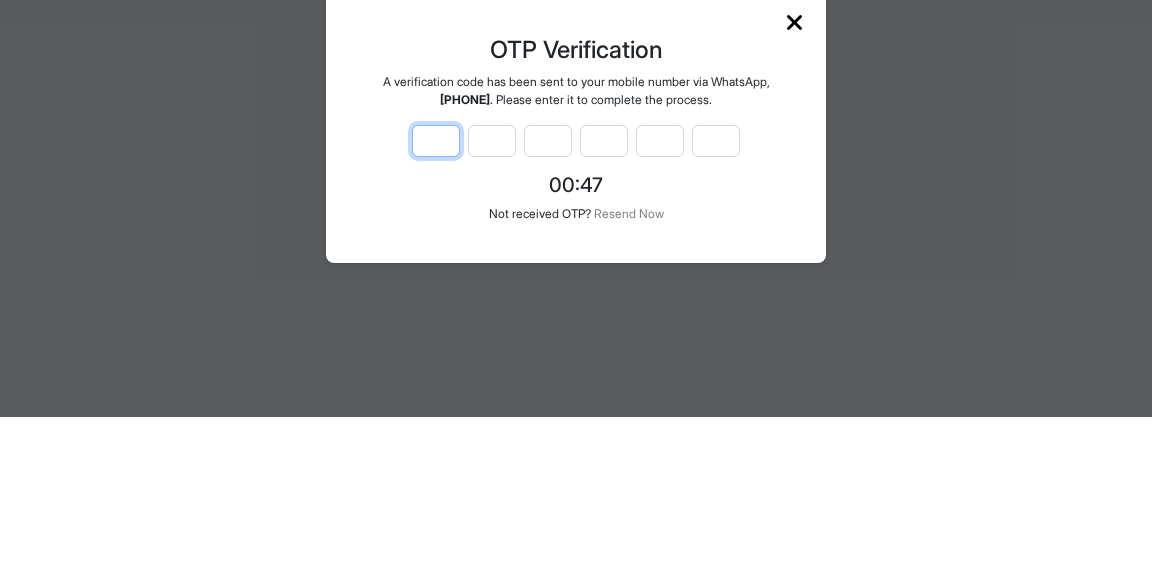 type on "*" 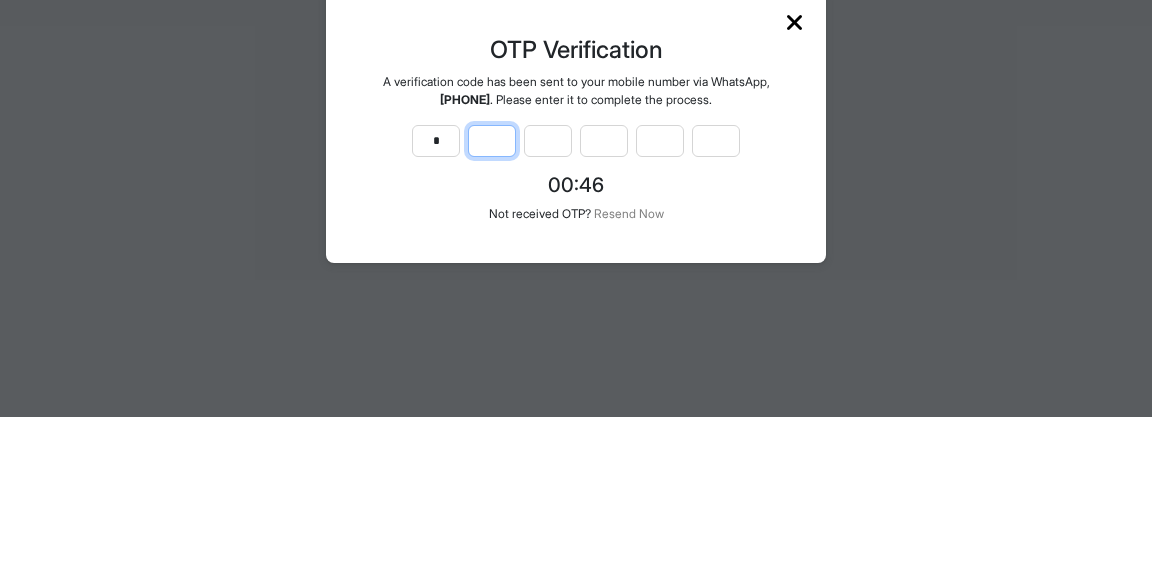 type on "*" 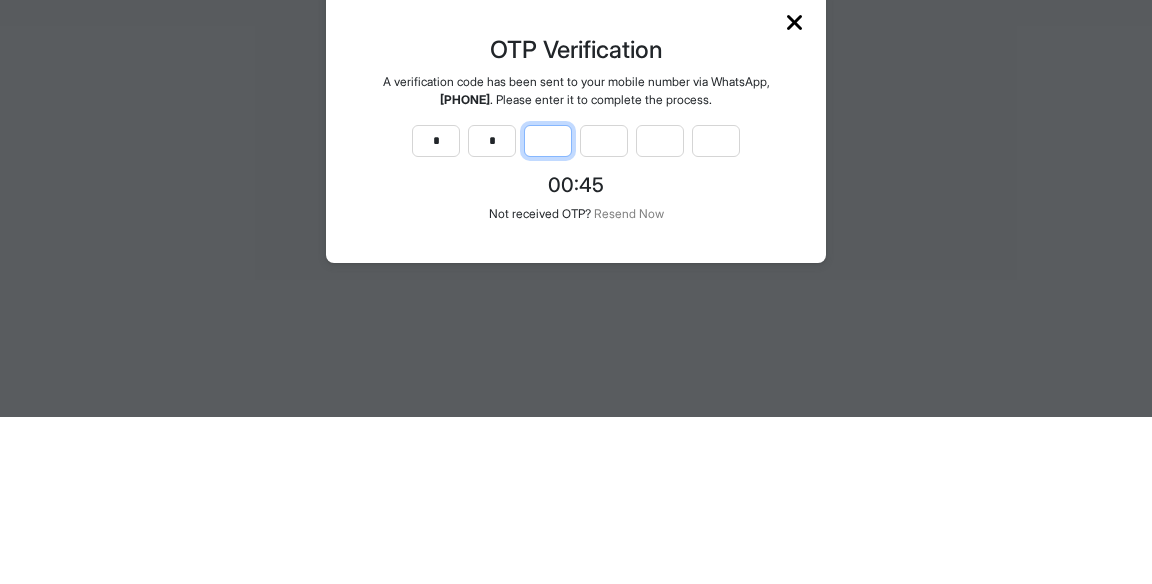 type on "*" 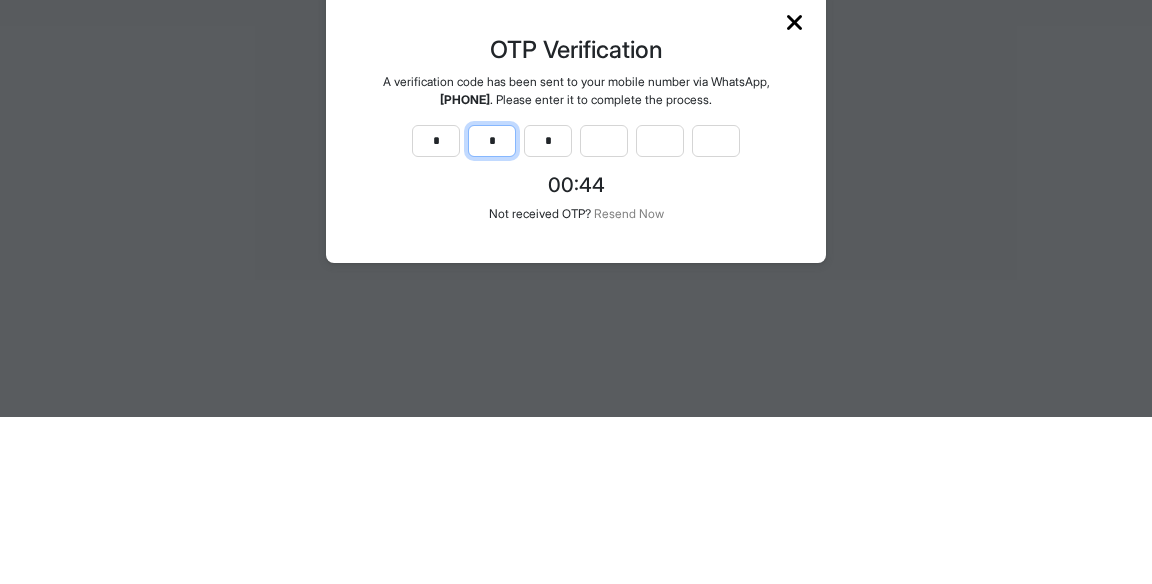 click on "*" at bounding box center [492, 308] 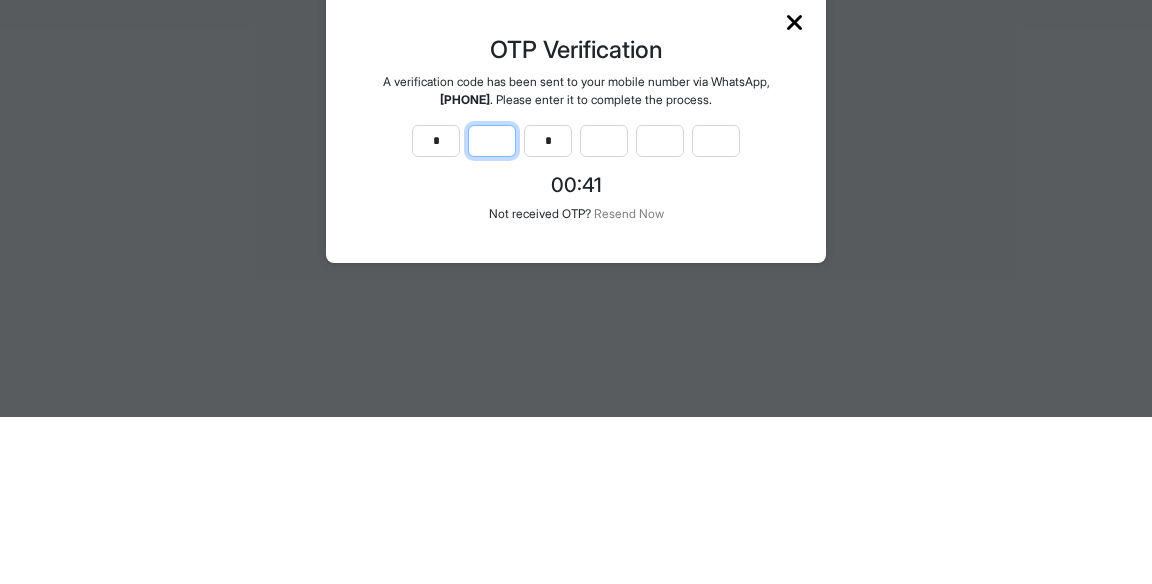 type on "*" 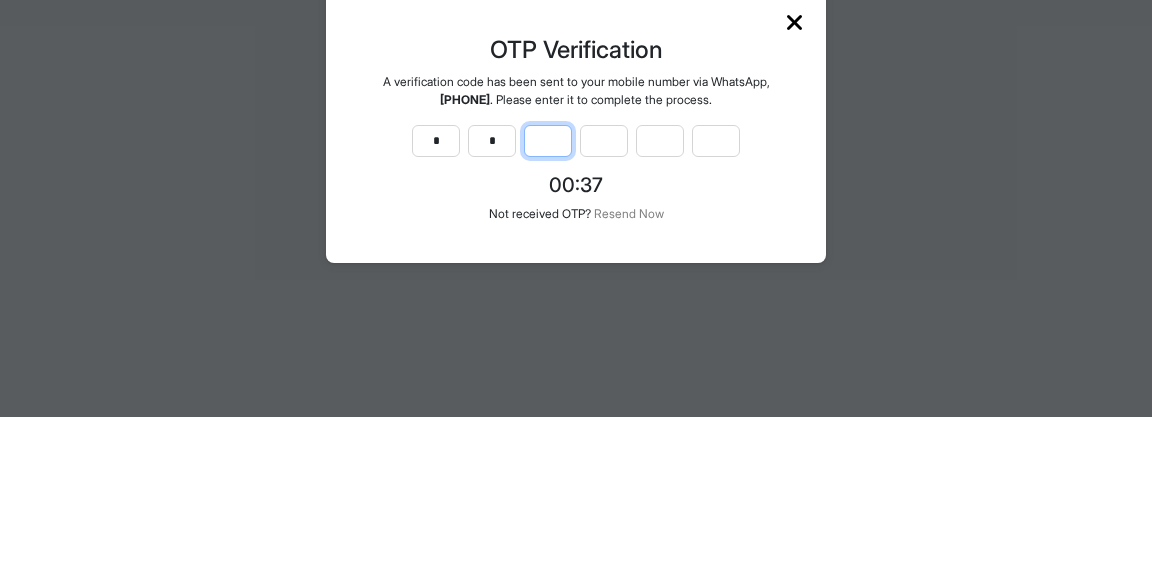type on "*" 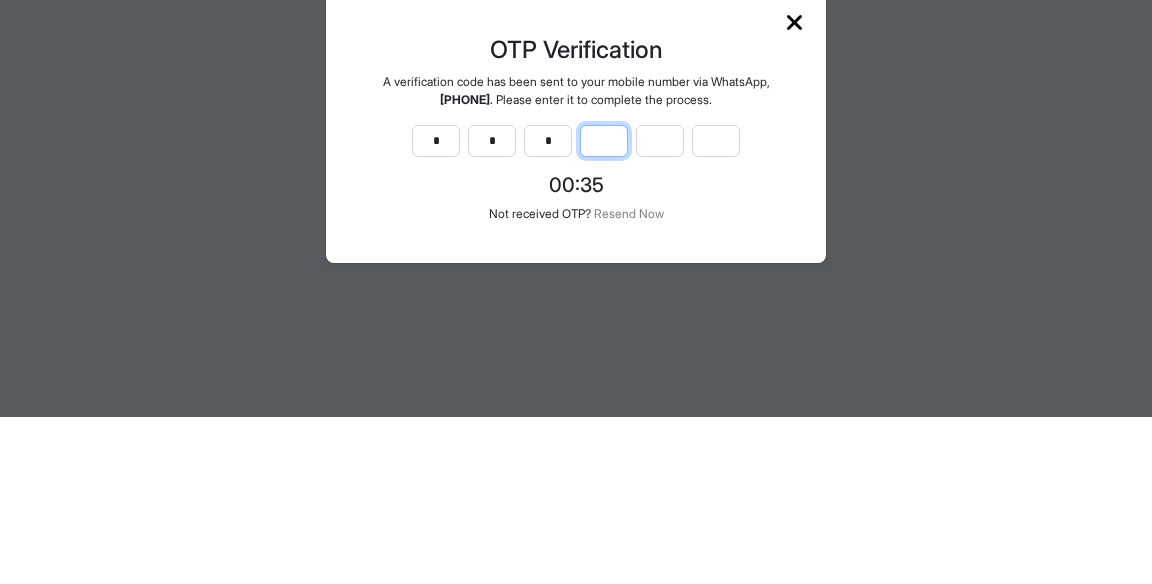 type on "*" 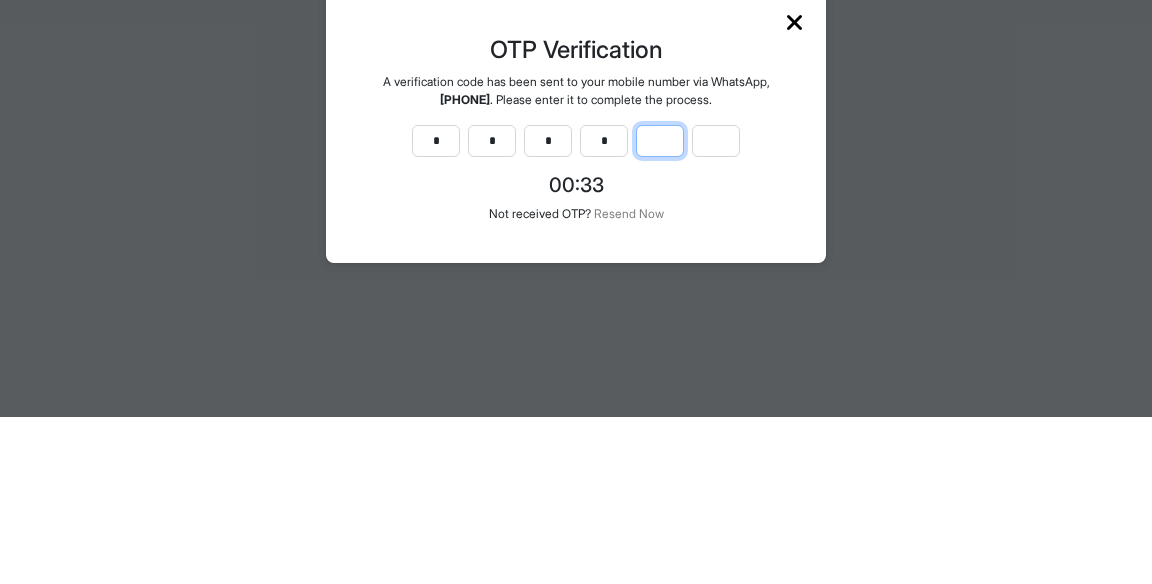 type on "*" 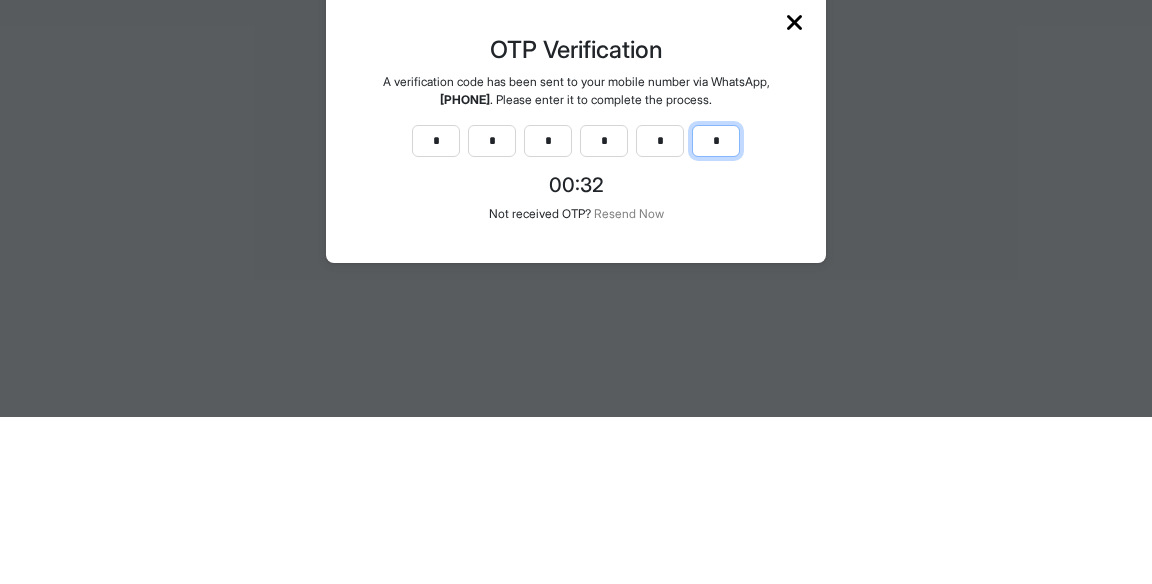 type on "*" 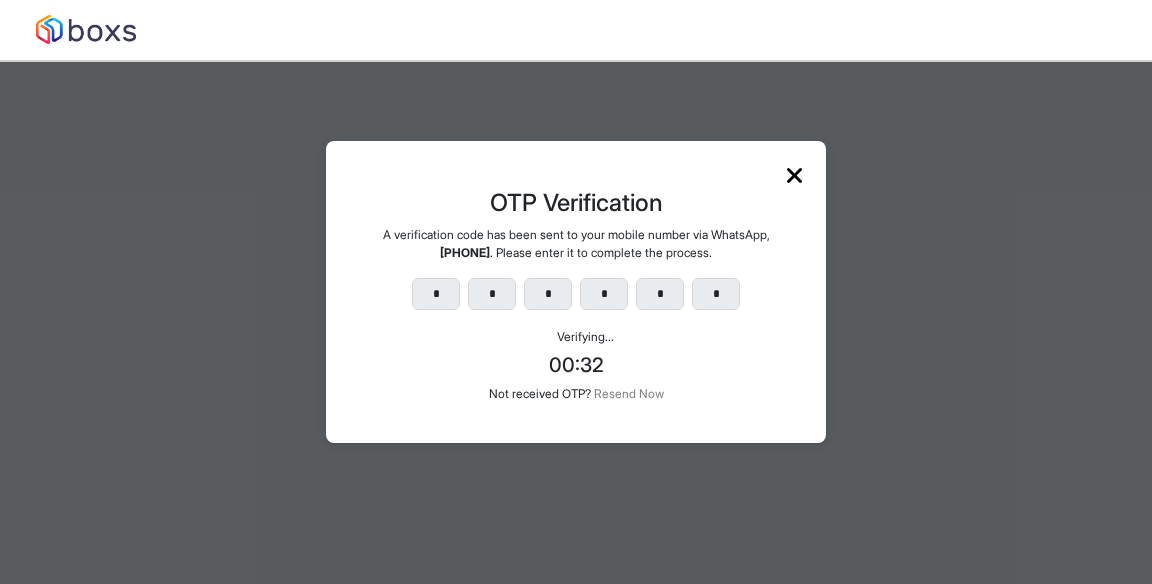 scroll, scrollTop: 96, scrollLeft: 0, axis: vertical 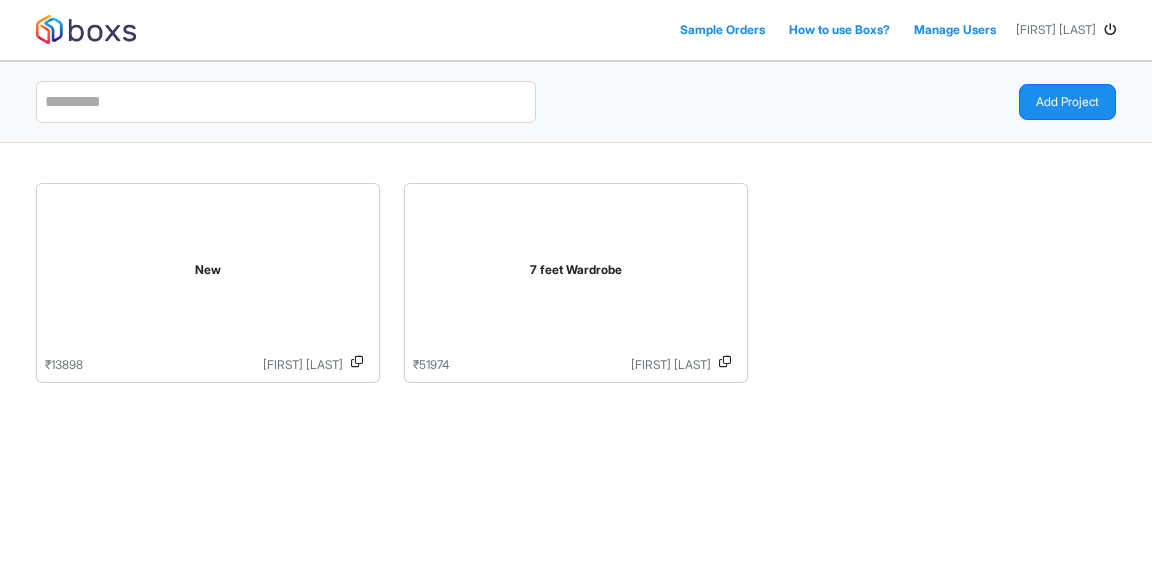 click on "New" at bounding box center (208, 274) 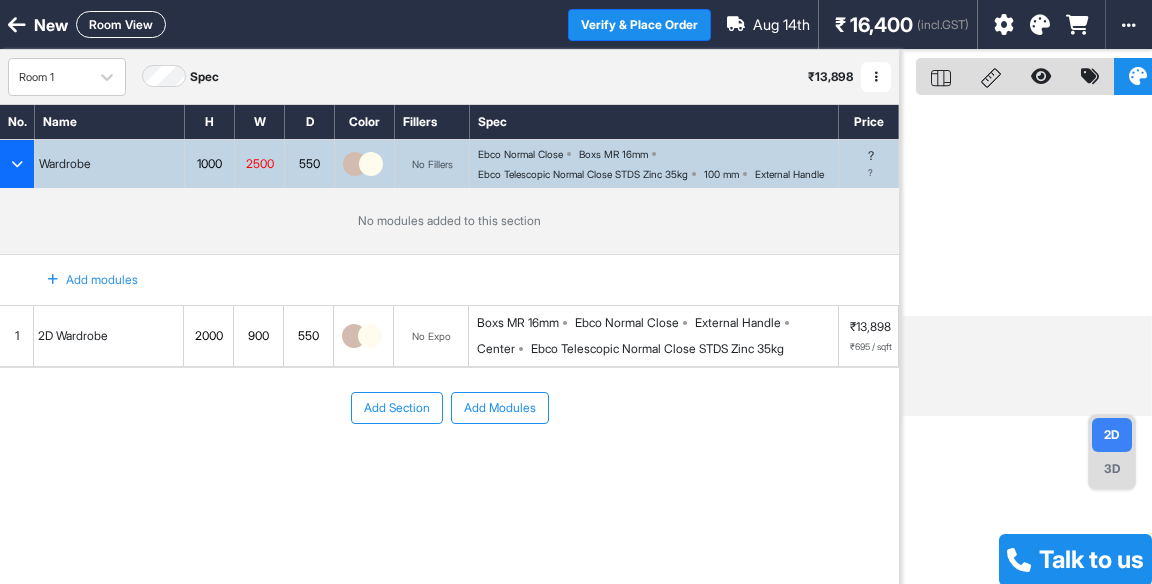 scroll, scrollTop: 50, scrollLeft: 0, axis: vertical 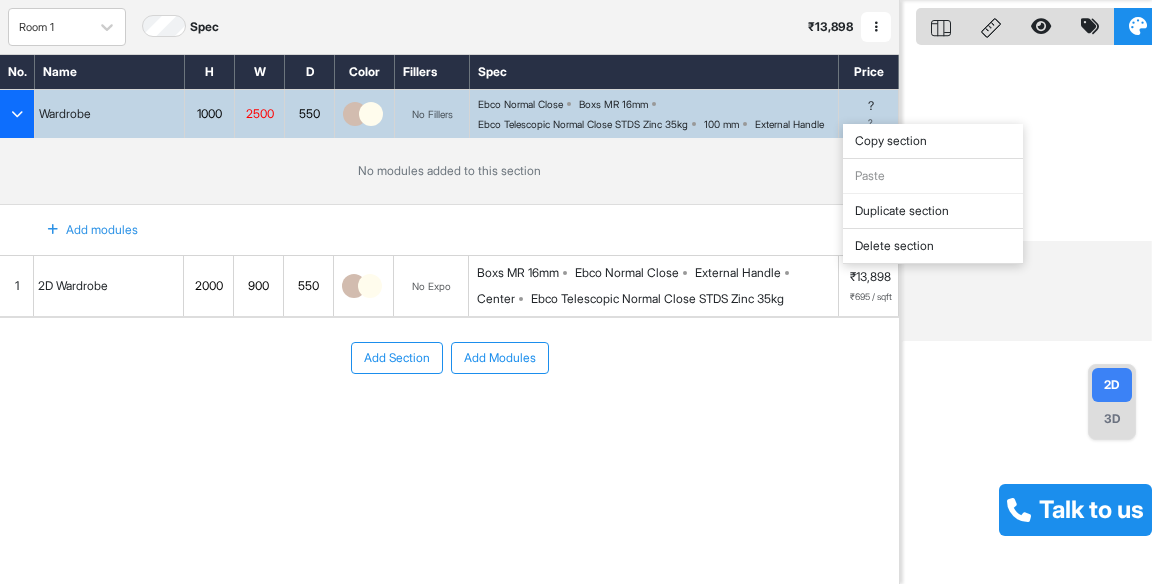 click on "Delete section" at bounding box center (933, 246) 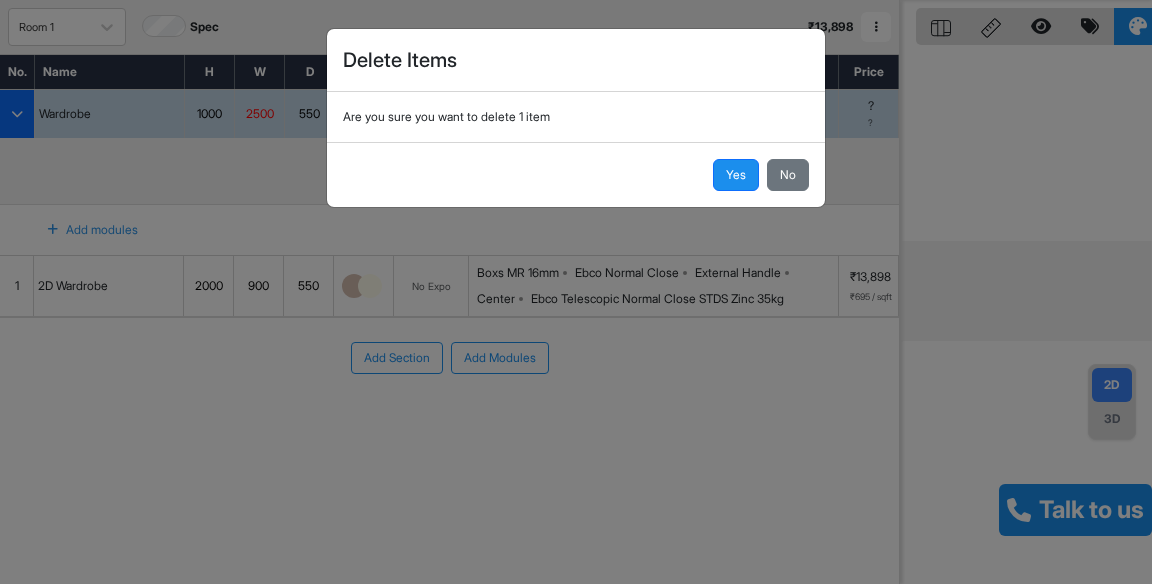 click on "Yes" at bounding box center (736, 175) 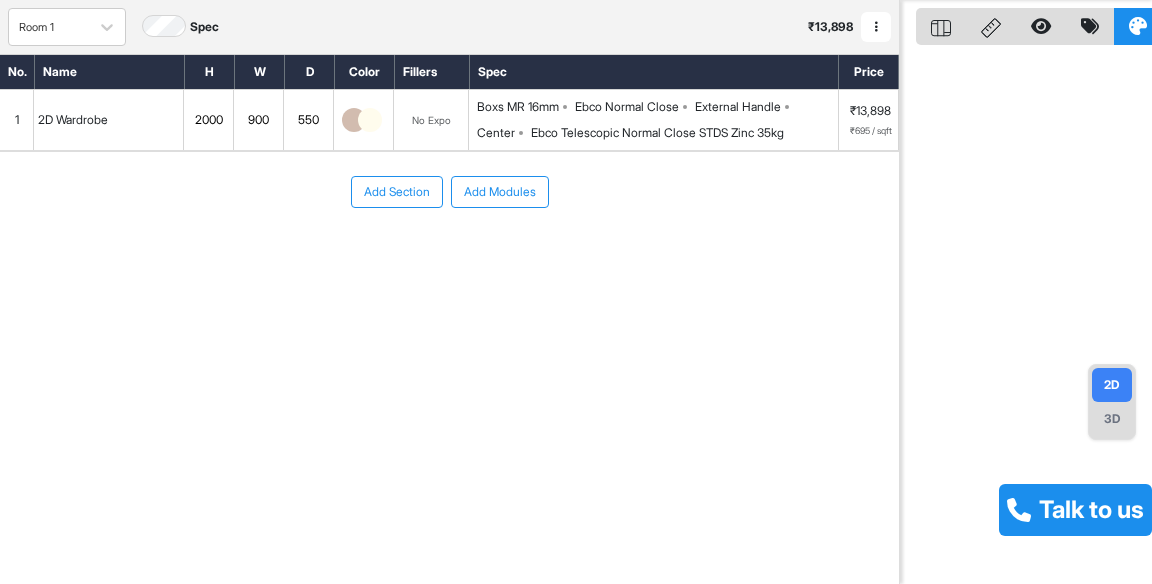 click on "2D Wardrobe" at bounding box center [73, 120] 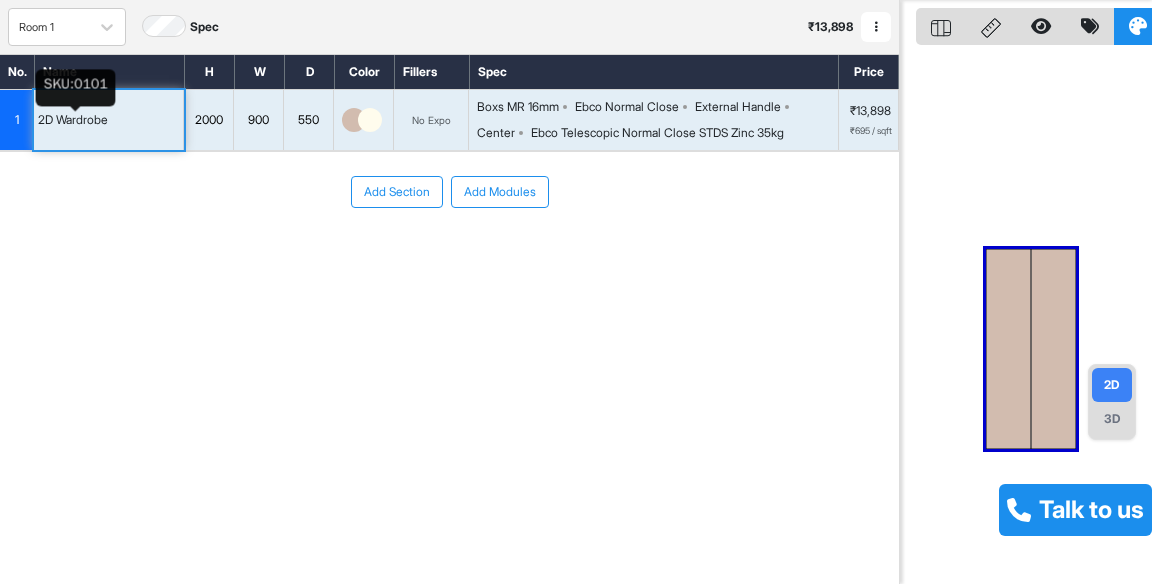 click on "3D" at bounding box center [1112, 419] 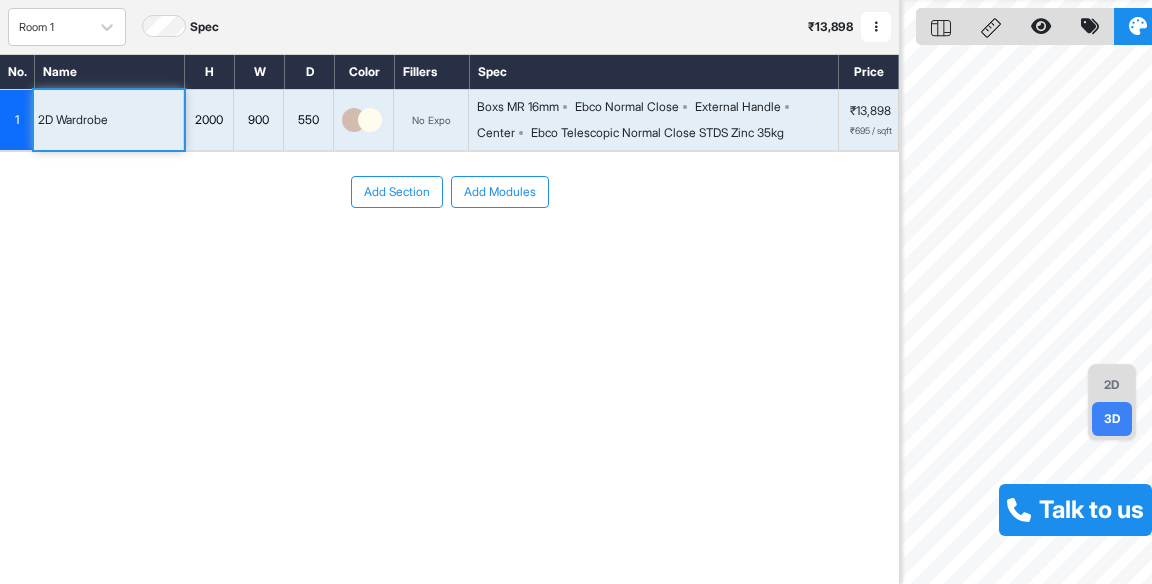 click on "Ebco Telescopic Normal Close STDS Zinc 35kg" at bounding box center (657, 133) 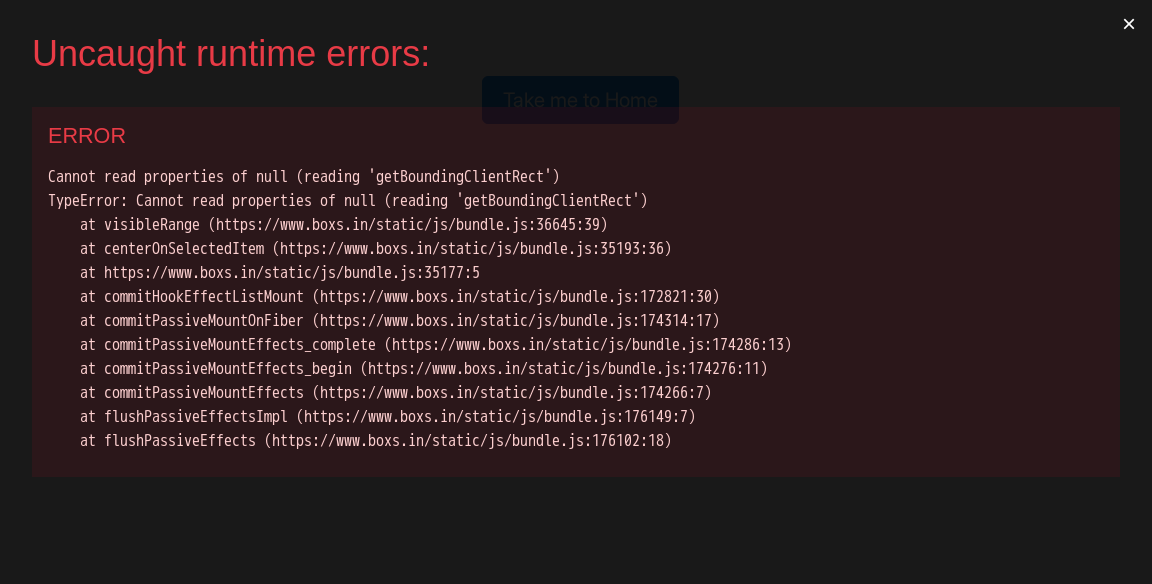 scroll, scrollTop: 0, scrollLeft: 0, axis: both 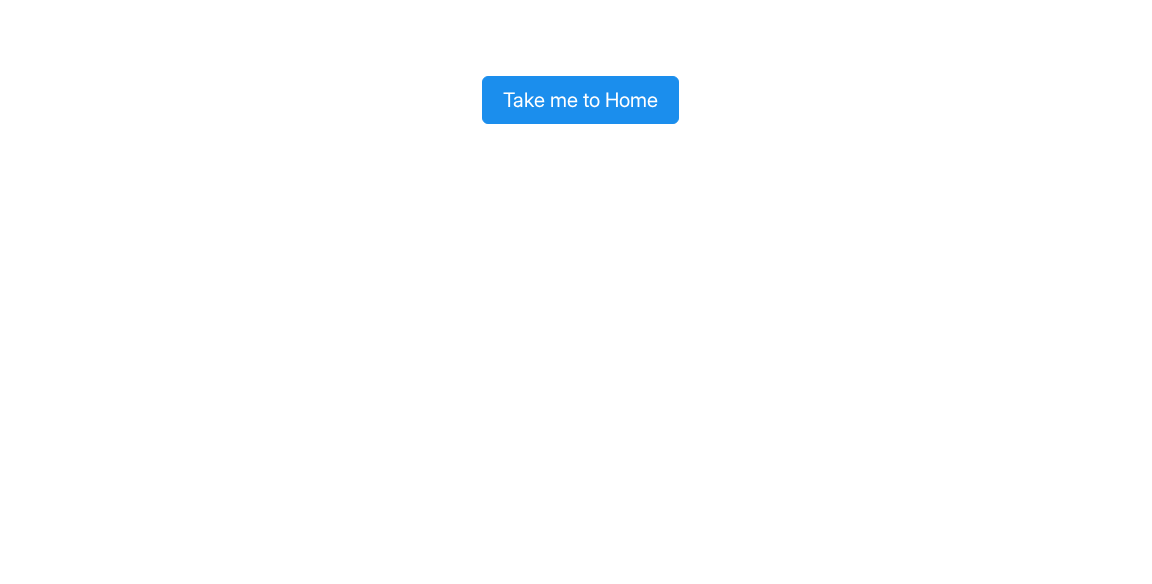click on "Take me to Home" at bounding box center [580, 100] 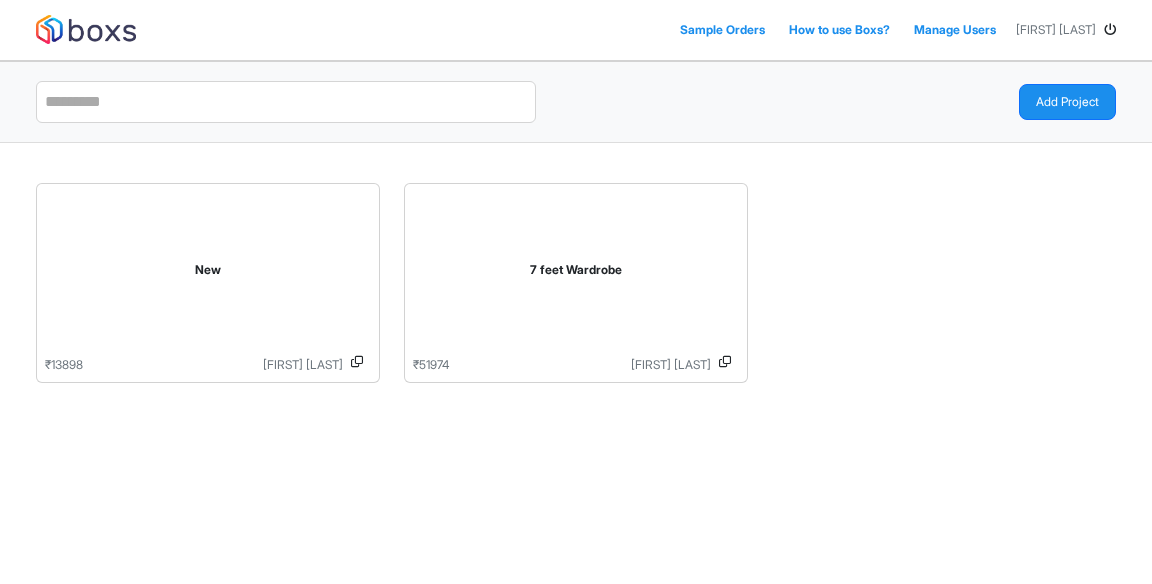 click on "New" at bounding box center (208, 274) 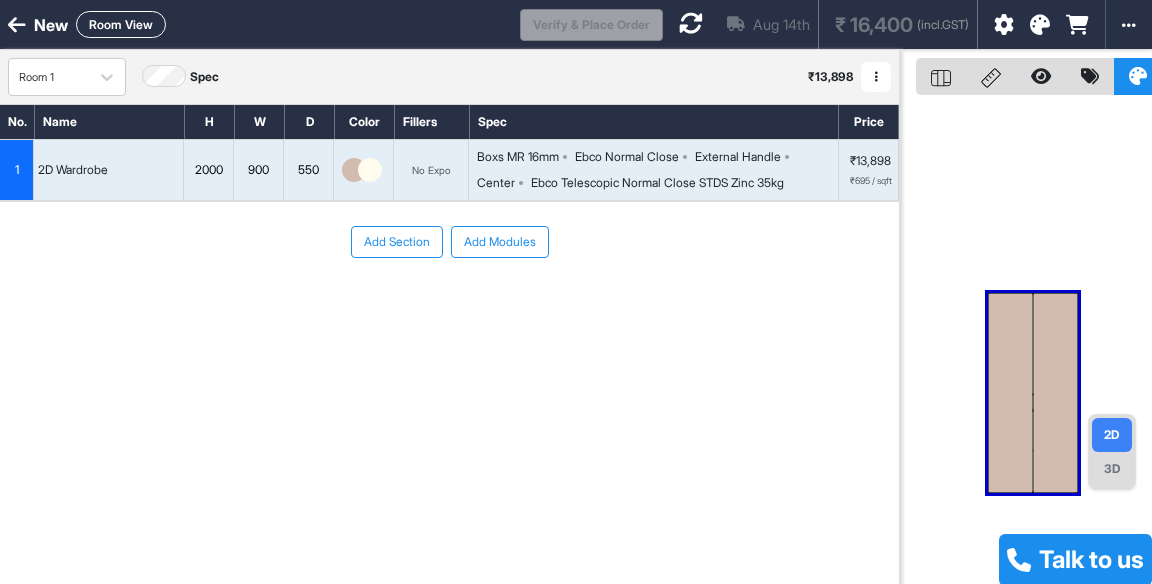 click on "3D" at bounding box center [1112, 469] 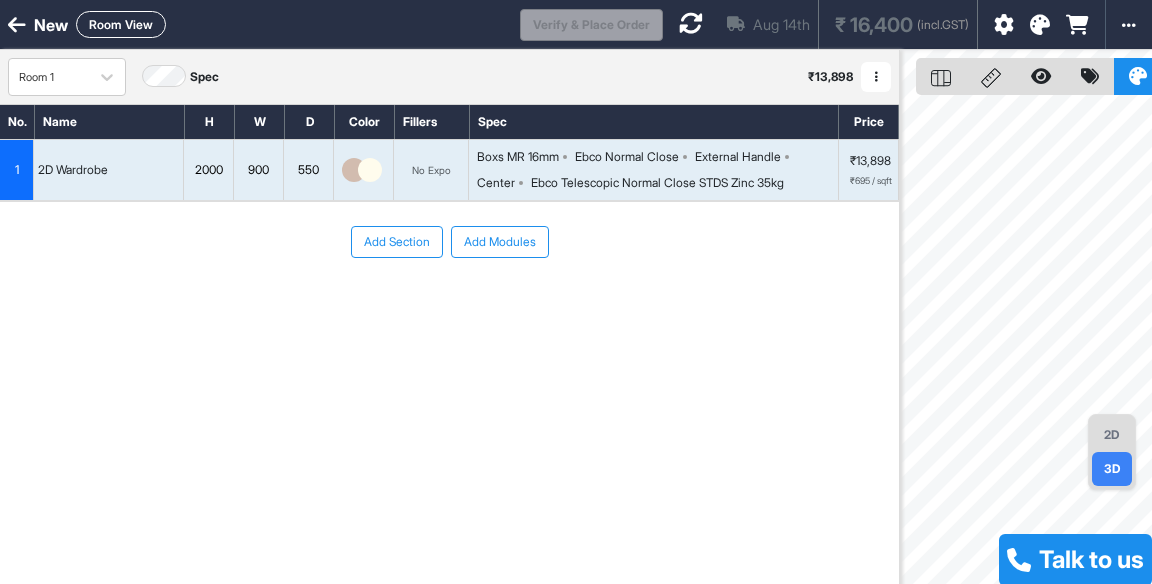 click on "Ebco Telescopic Normal Close STDS Zinc 35kg" at bounding box center (657, 183) 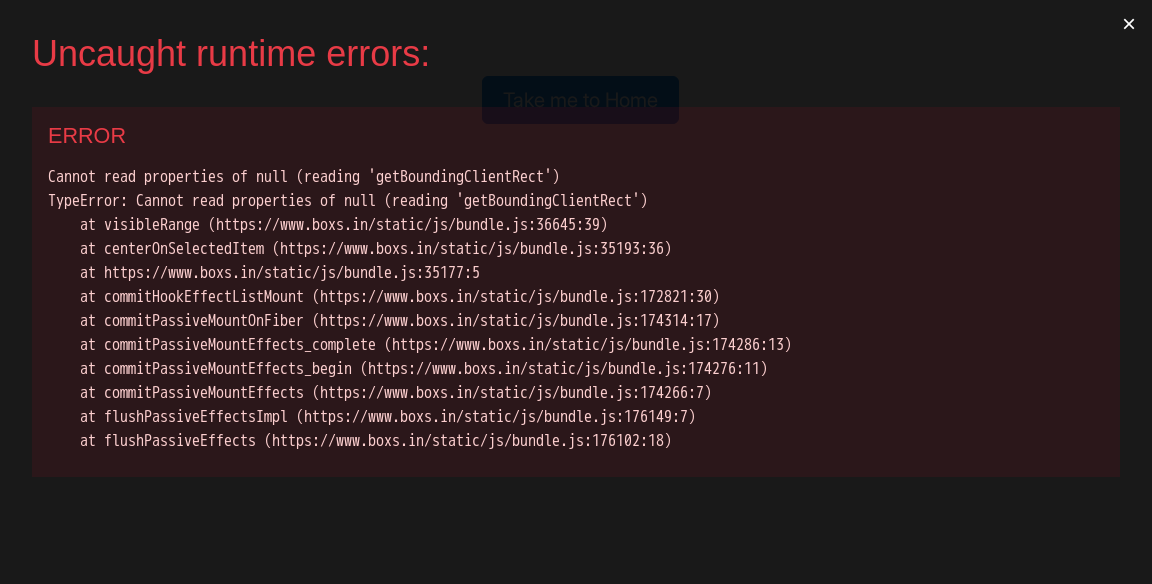 scroll, scrollTop: 0, scrollLeft: 0, axis: both 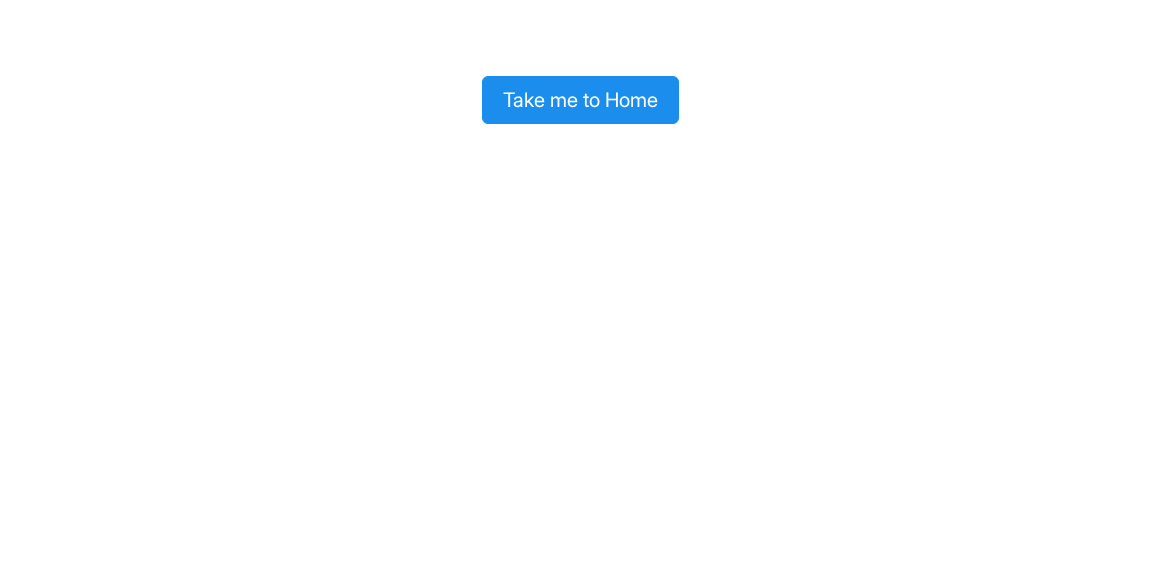 click on "Take me to Home" at bounding box center (580, 100) 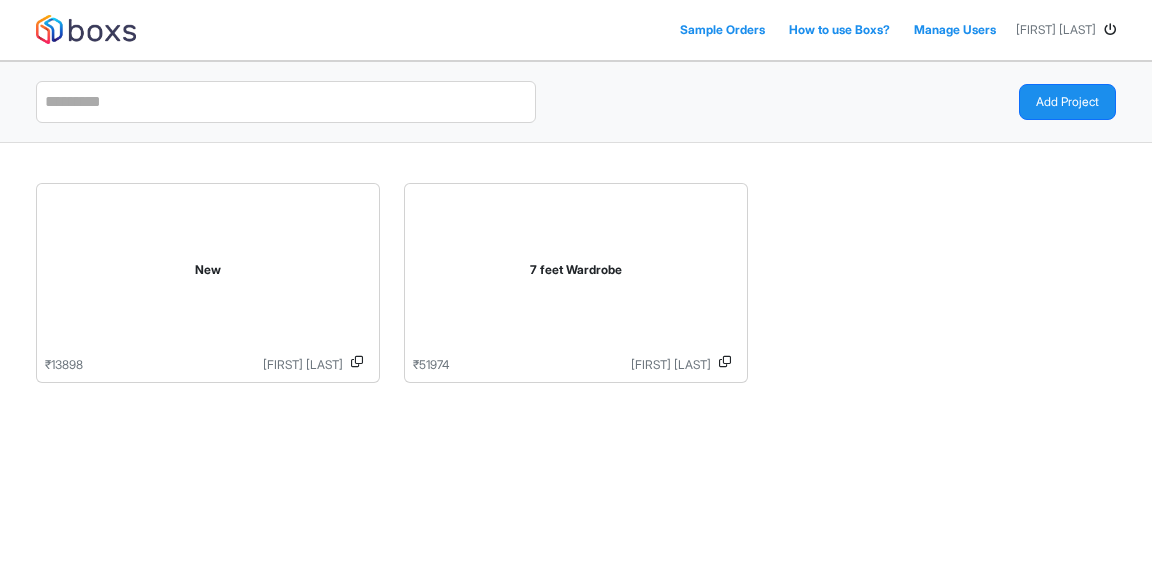 click on "New" at bounding box center (208, 274) 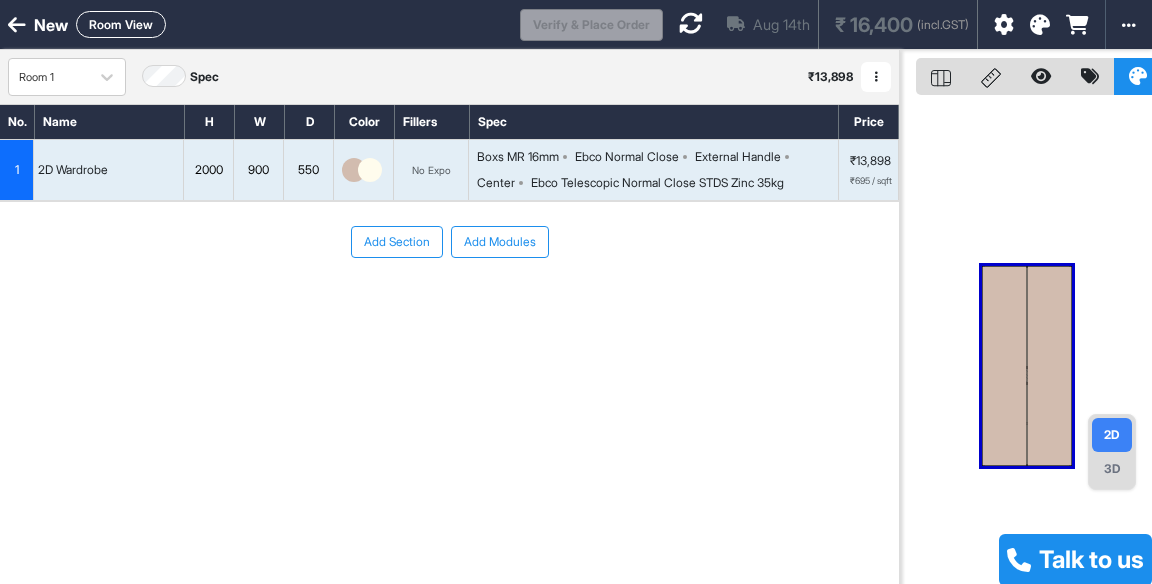 click at bounding box center (941, 76) 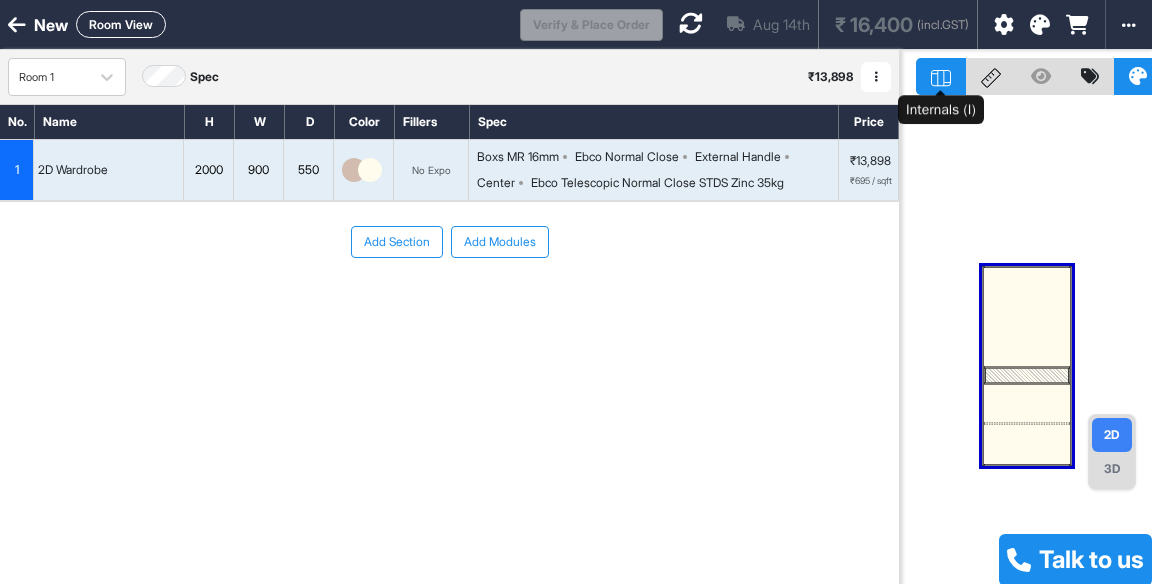 click 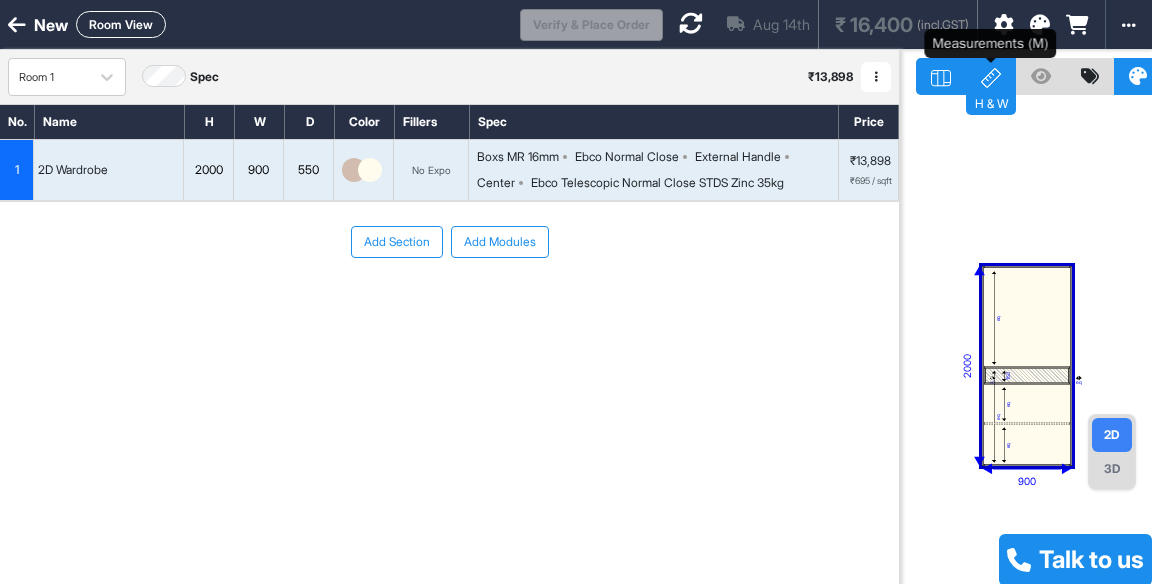 click 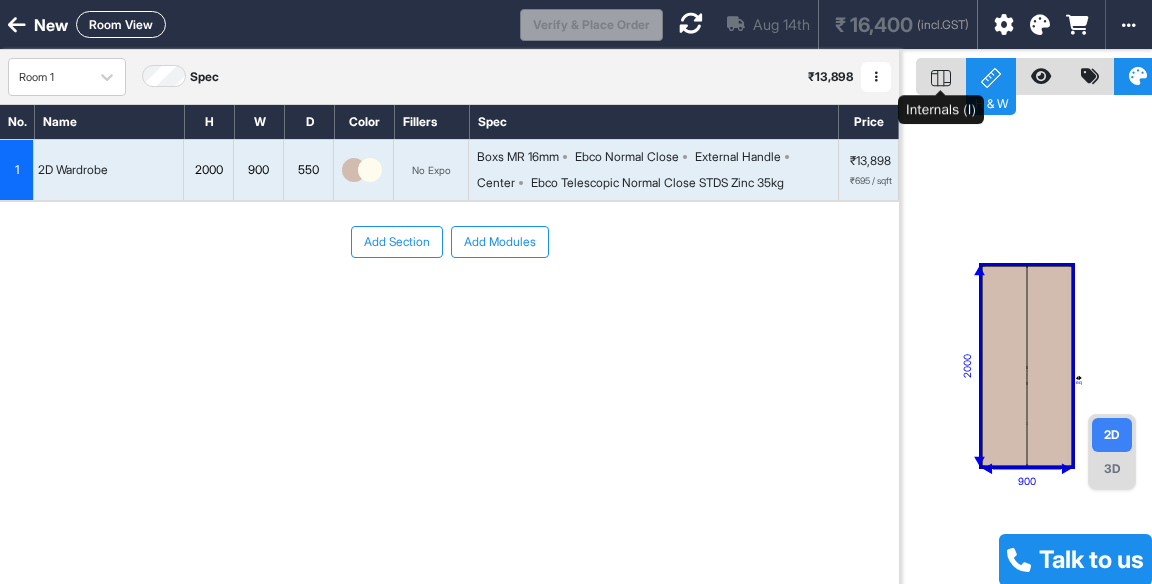 click 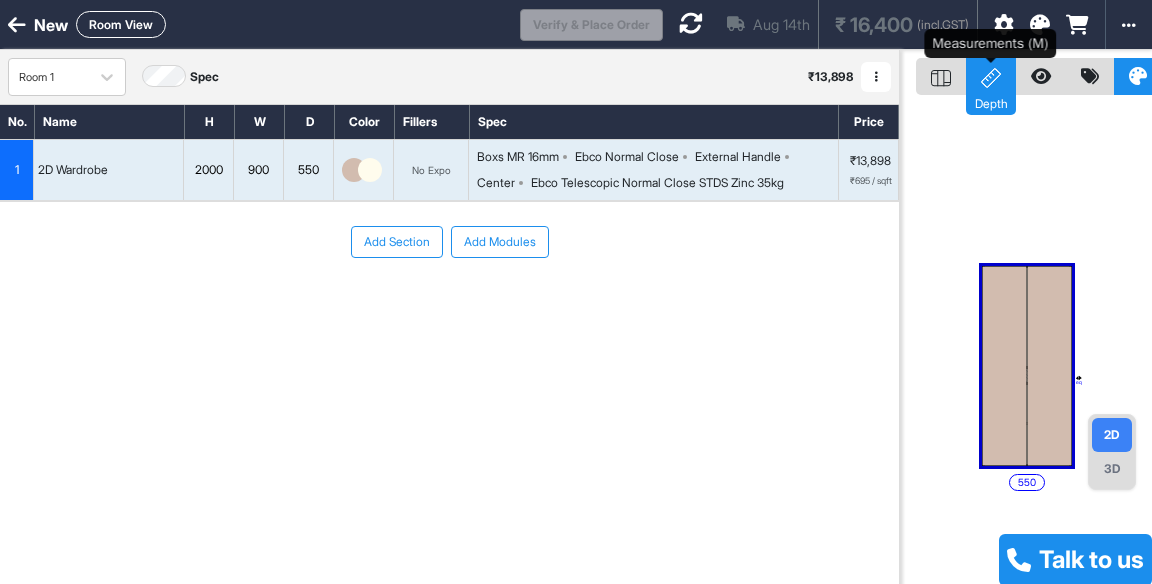 click 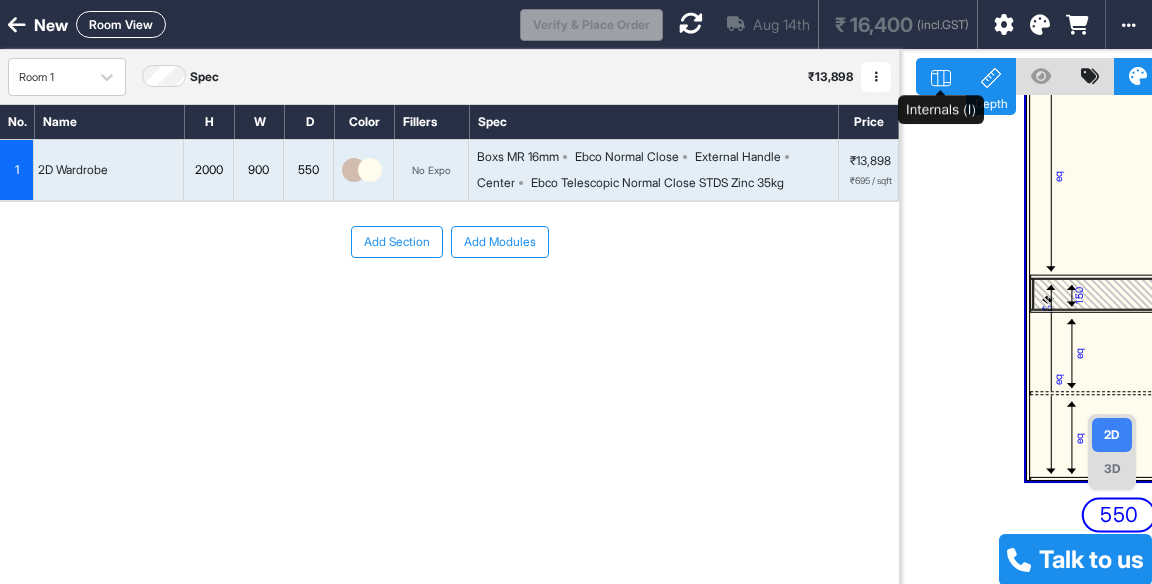 click at bounding box center [1129, 25] 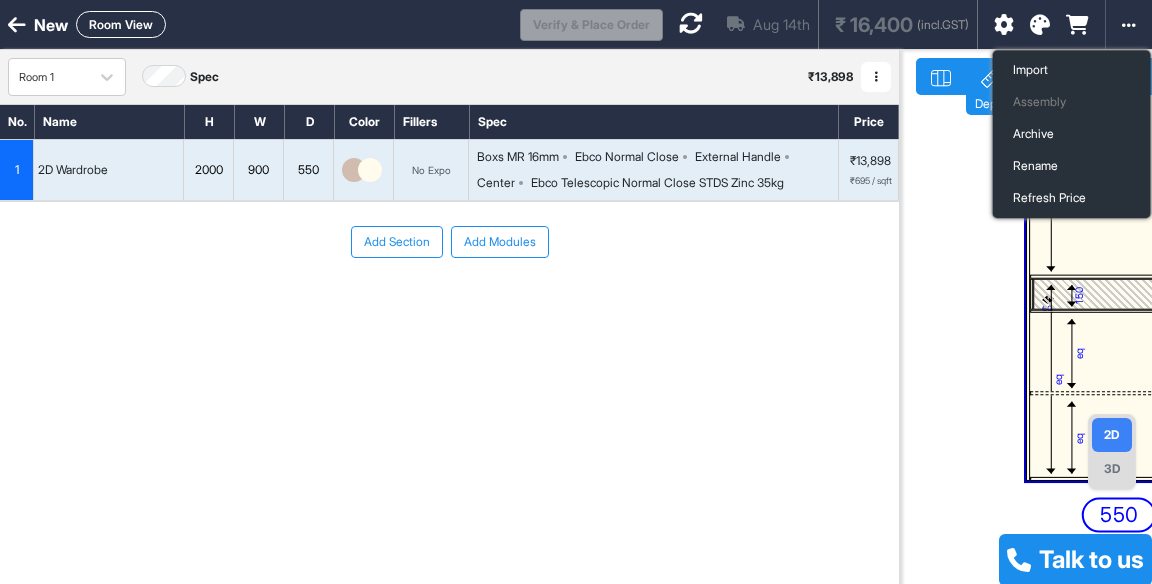 click on "Add Section Add Modules" at bounding box center [449, 302] 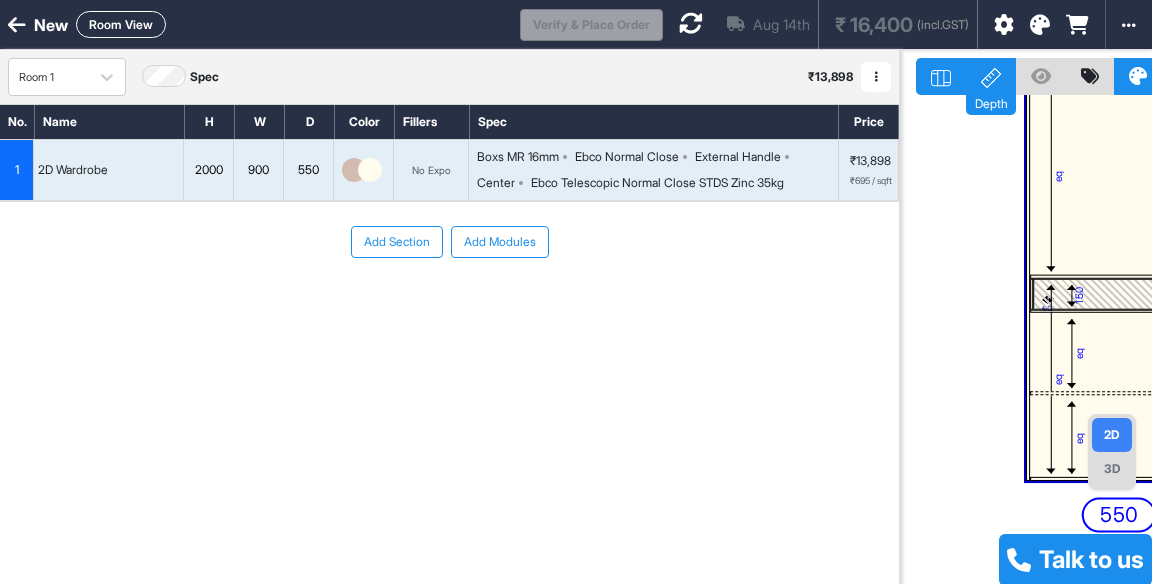 click on "Add Modules" at bounding box center [500, 242] 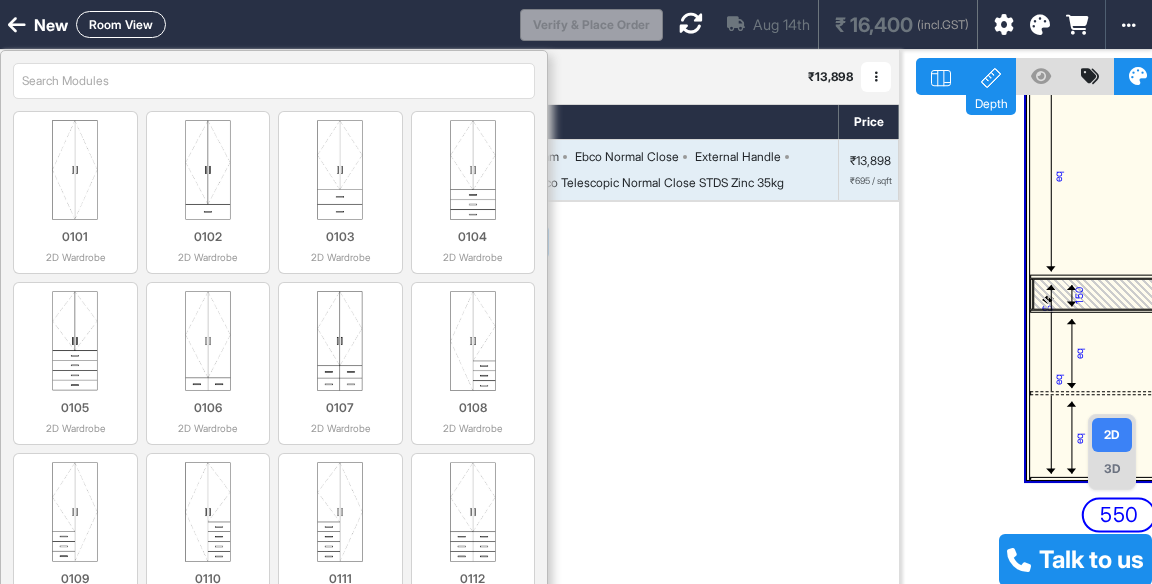 click at bounding box center (75, 170) 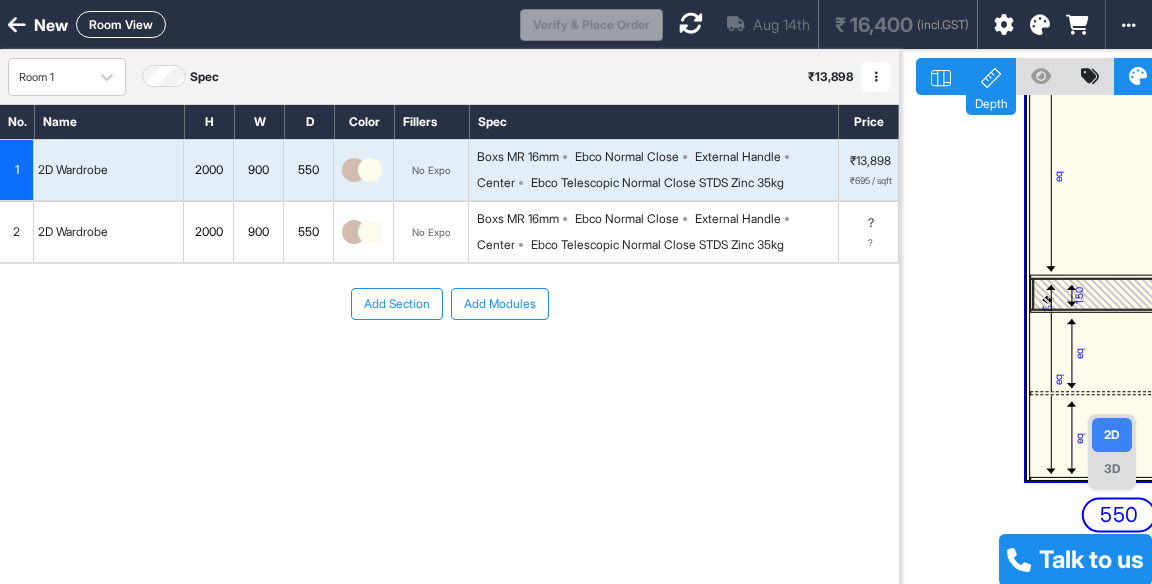 click on "Boxs MR 16mm Ebco Normal Close External Handle Center Ebco Telescopic Normal Close STDS Zinc 35kg" at bounding box center [657, 232] 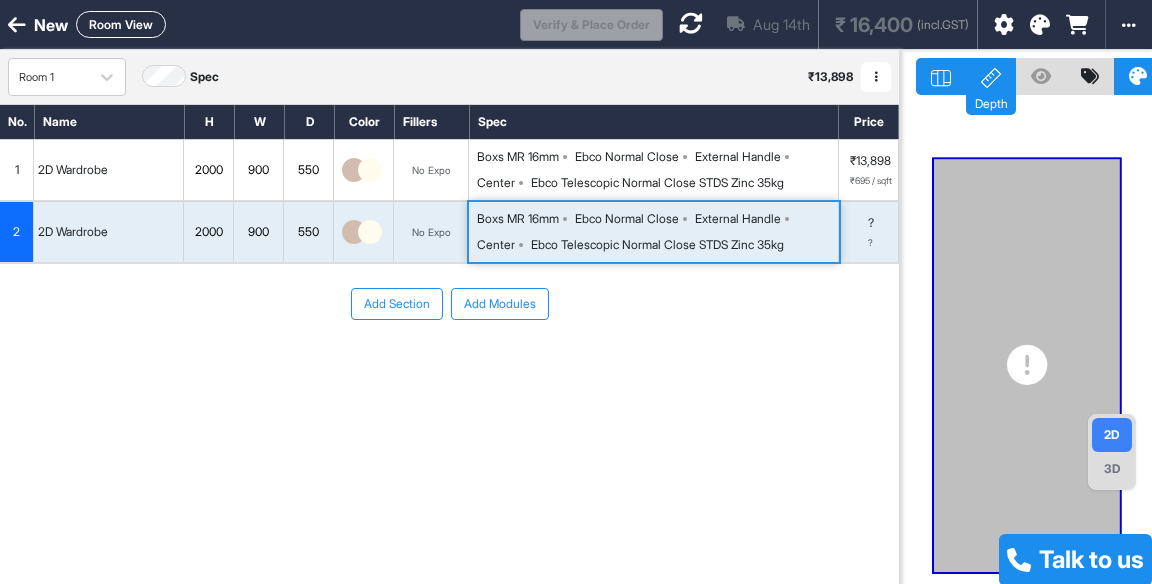 click at bounding box center [1129, 24] 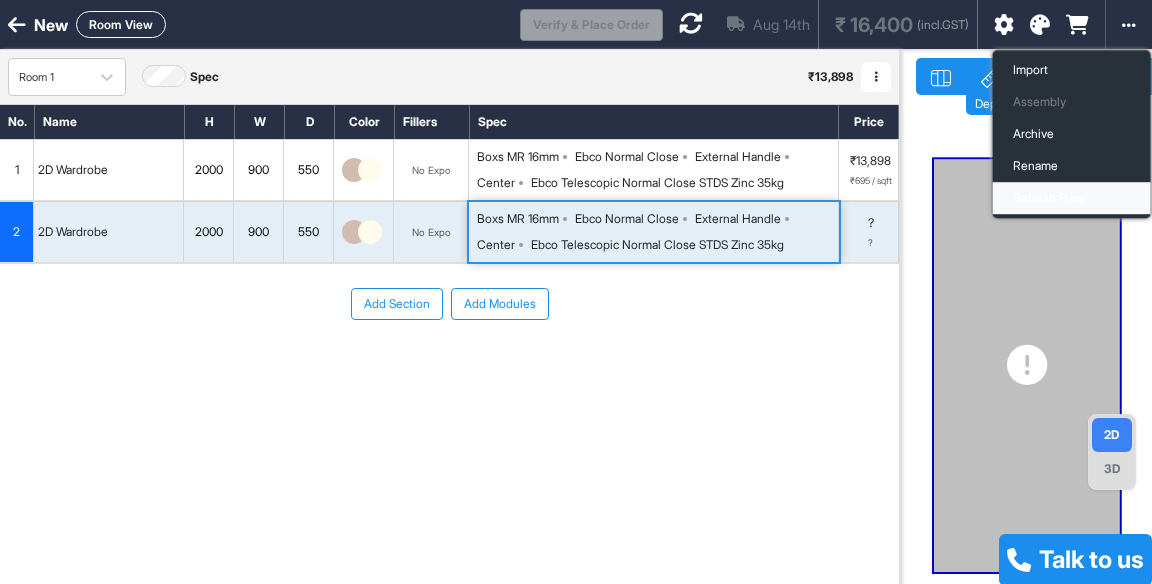 click on "Refresh Price" at bounding box center (1072, 198) 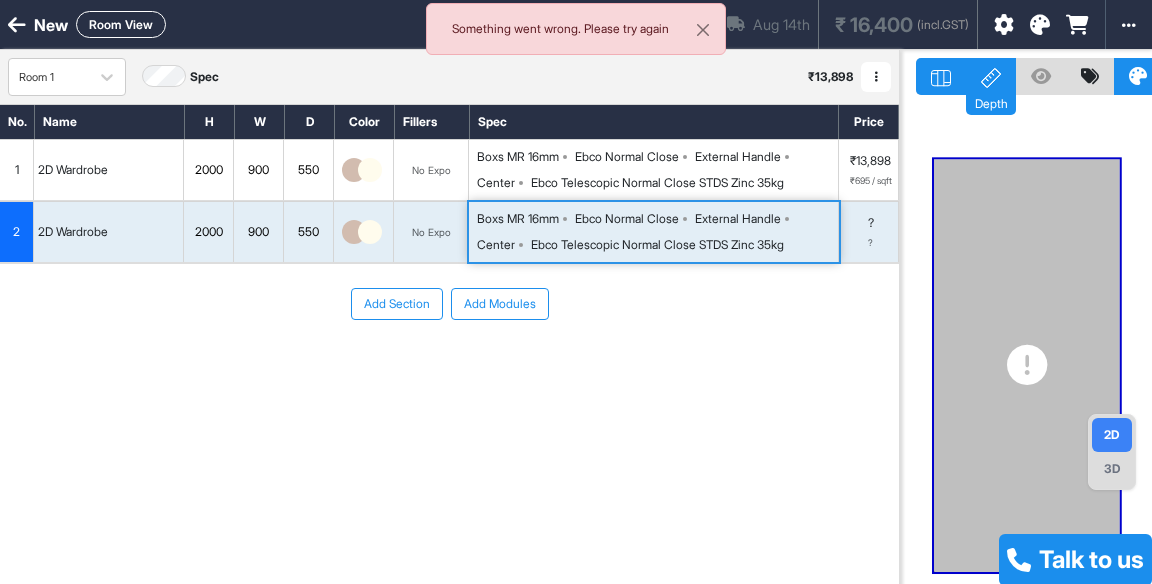 click at bounding box center [703, 30] 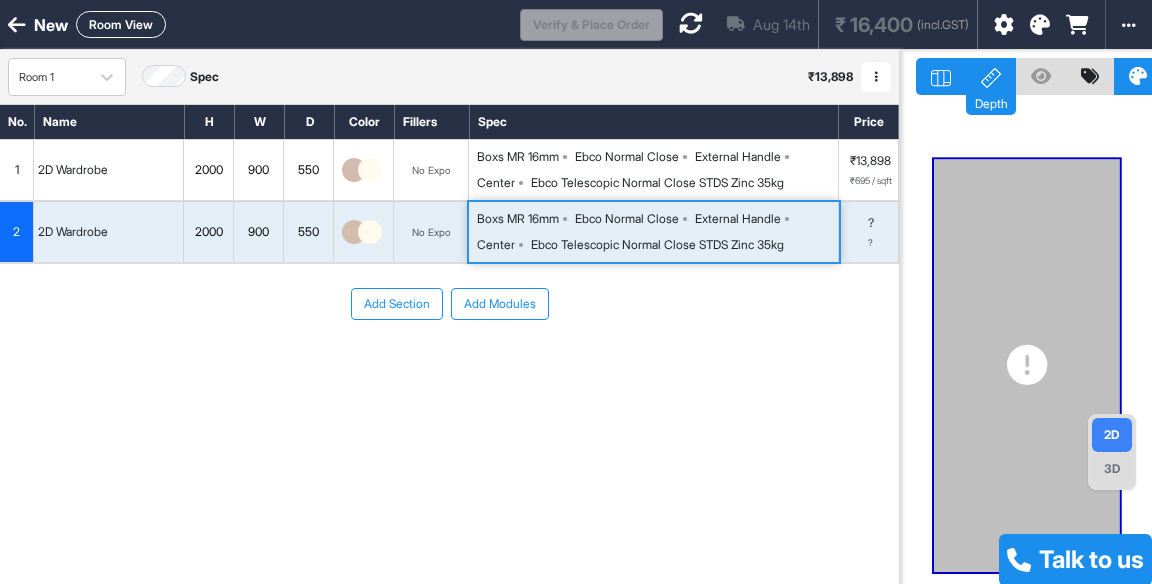 click at bounding box center (691, 24) 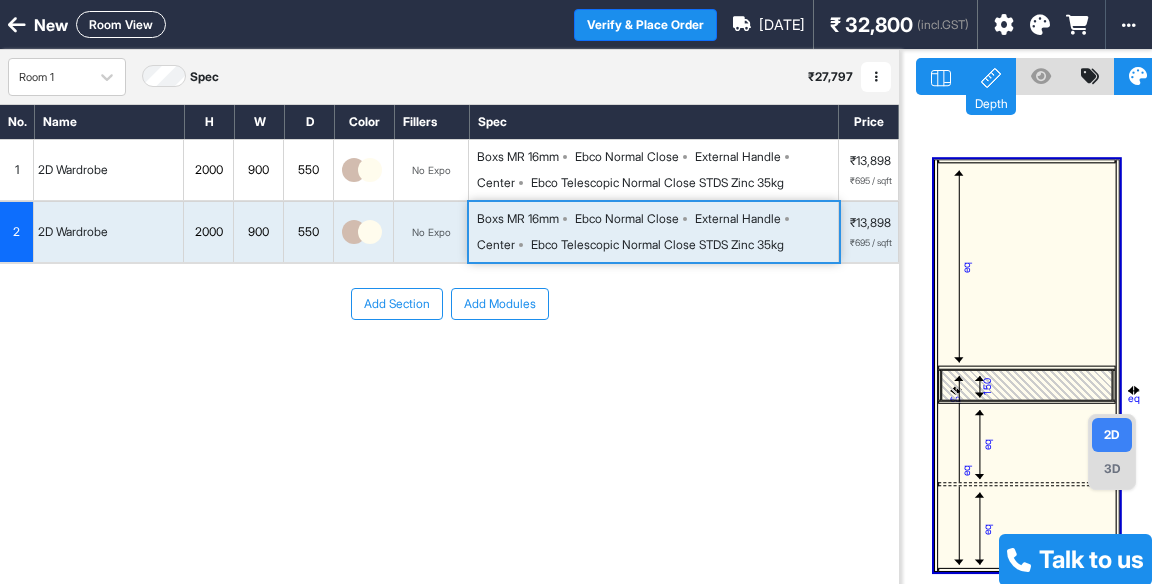 click on "Add Section" at bounding box center [397, 304] 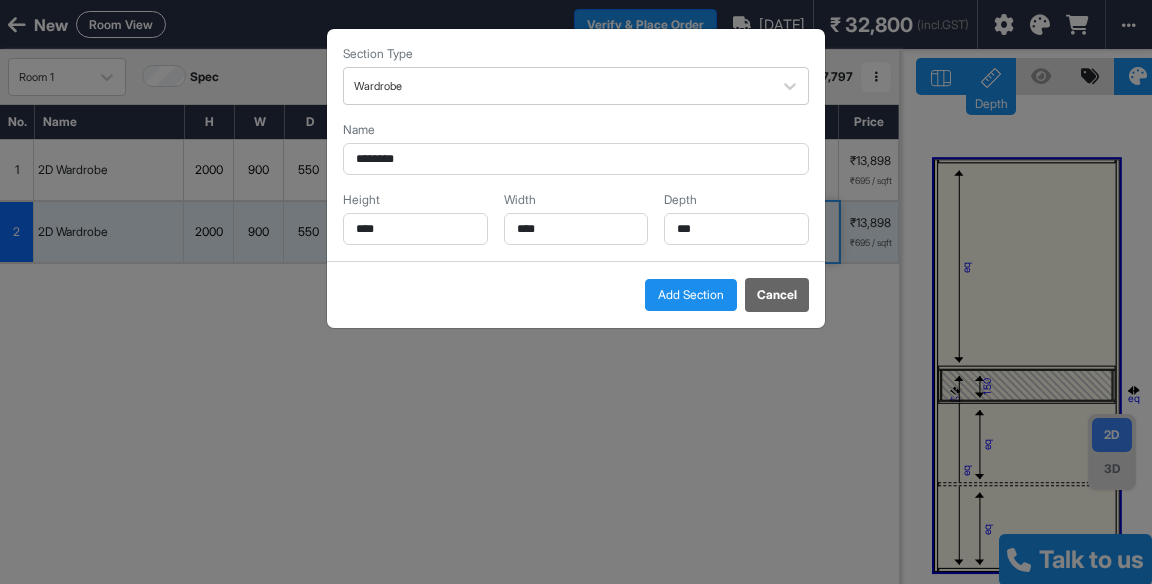 click on "Section Type Wardrobe Name ******** Height **** Width **** Depth *** Add Section Cancel" at bounding box center [576, 292] 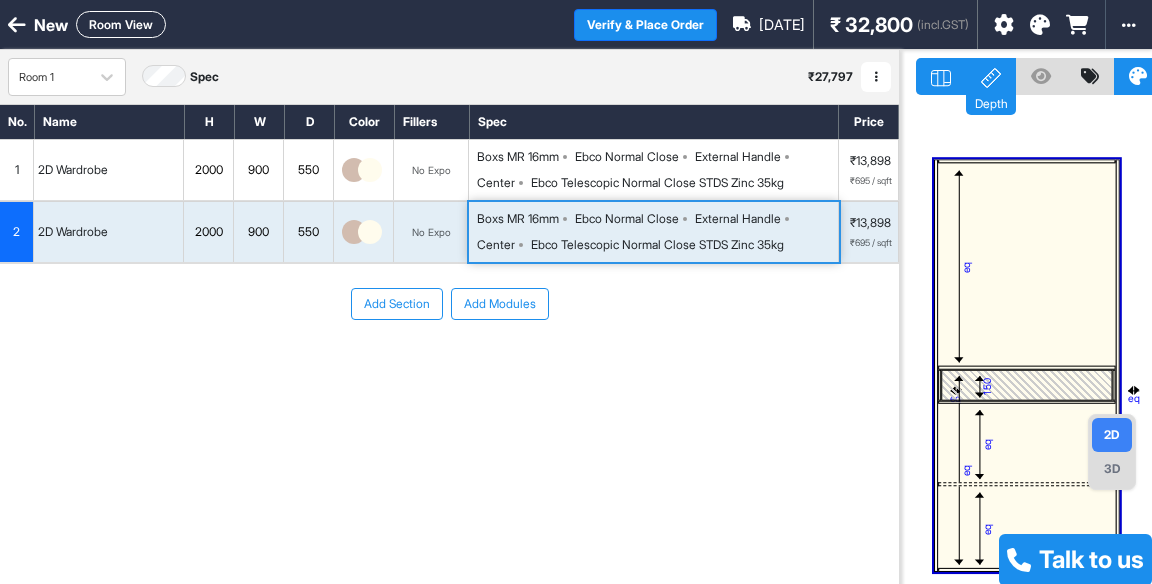 click on "Add Modules" at bounding box center (500, 304) 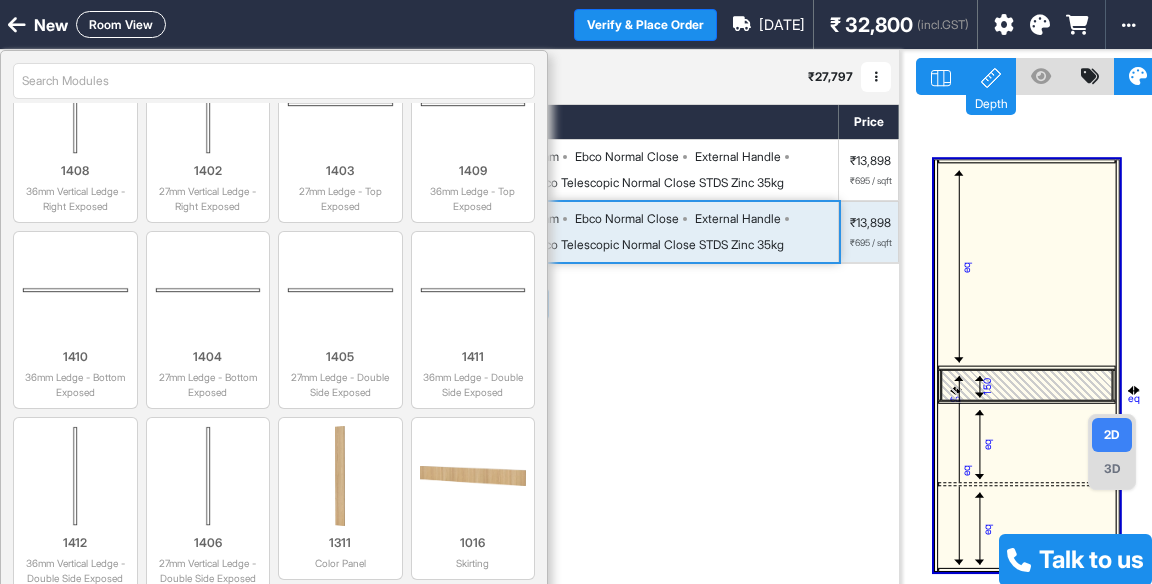 scroll, scrollTop: 4893, scrollLeft: 0, axis: vertical 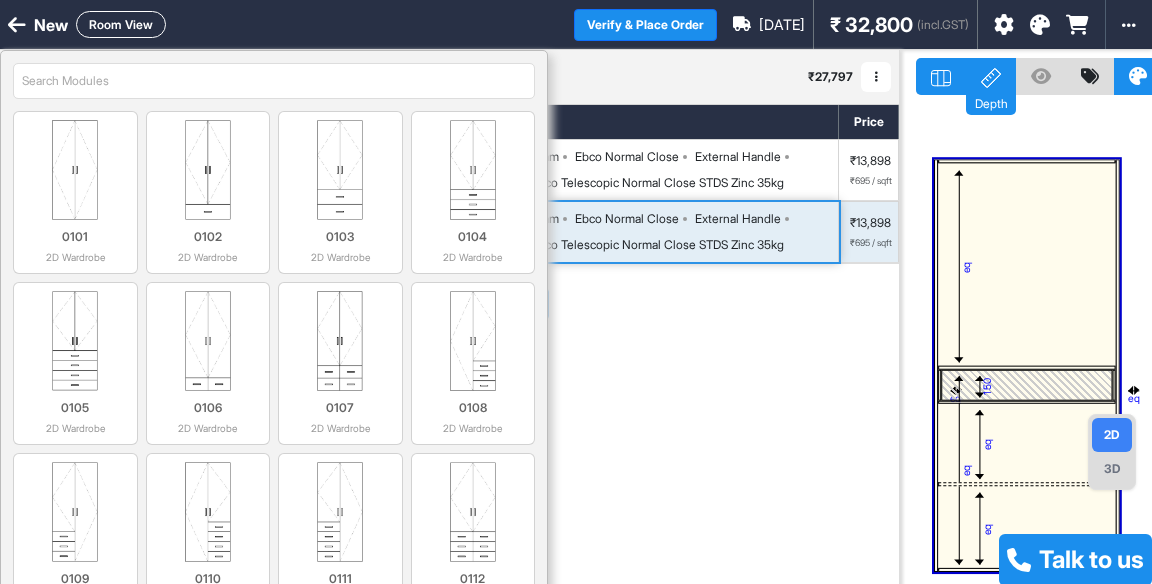 click on "Add Section Add Modules" at bounding box center (449, 364) 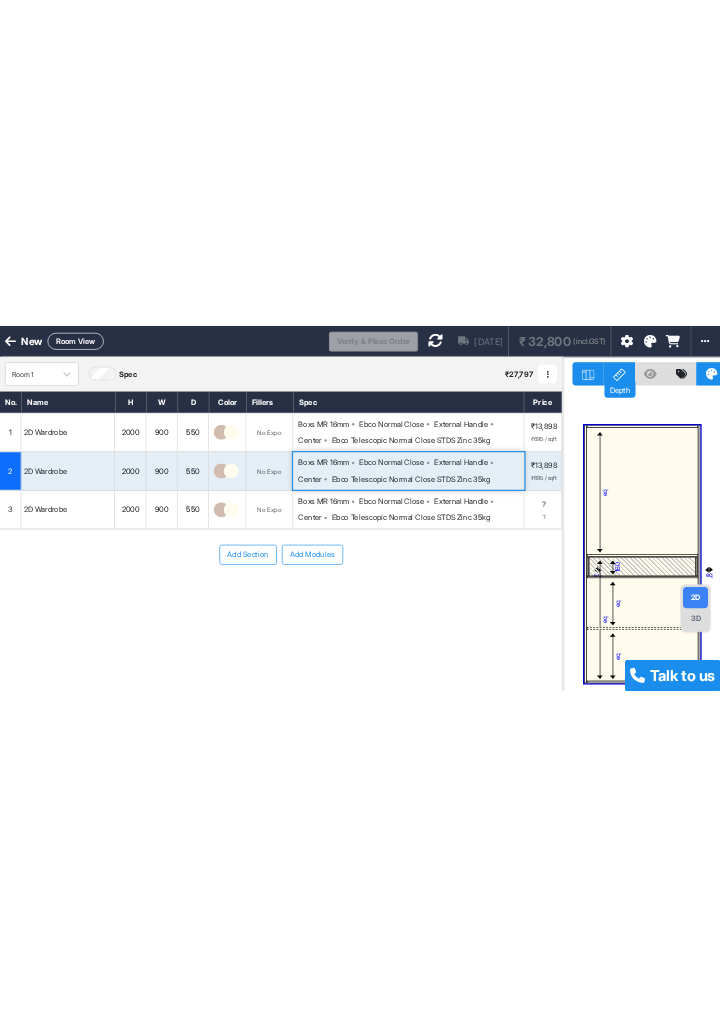 scroll, scrollTop: 0, scrollLeft: 0, axis: both 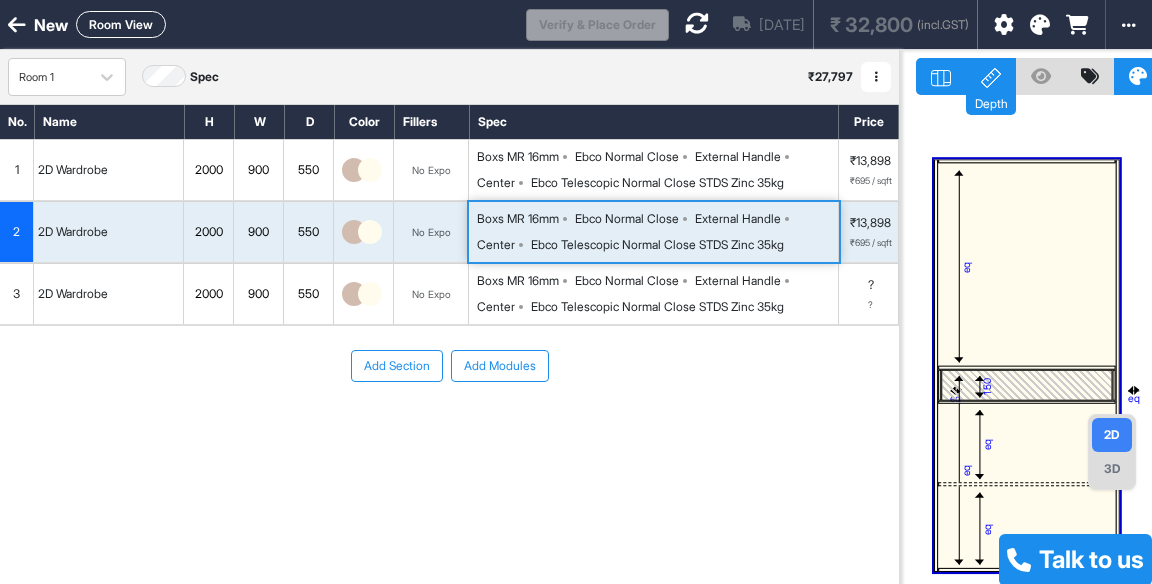 click at bounding box center (697, 24) 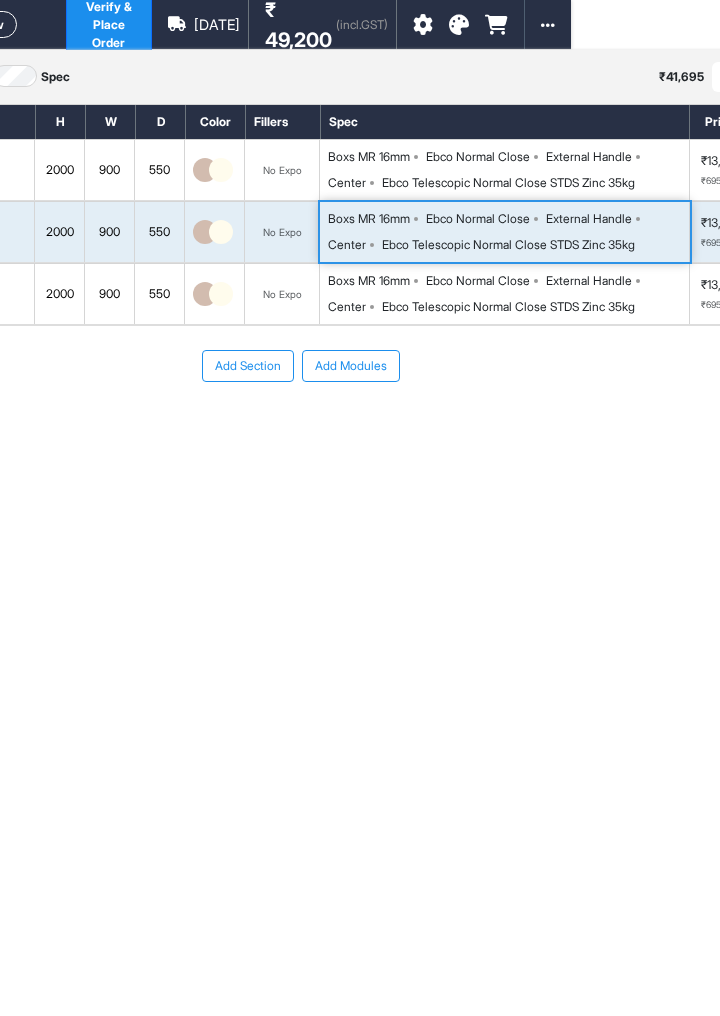 scroll, scrollTop: 0, scrollLeft: 156, axis: horizontal 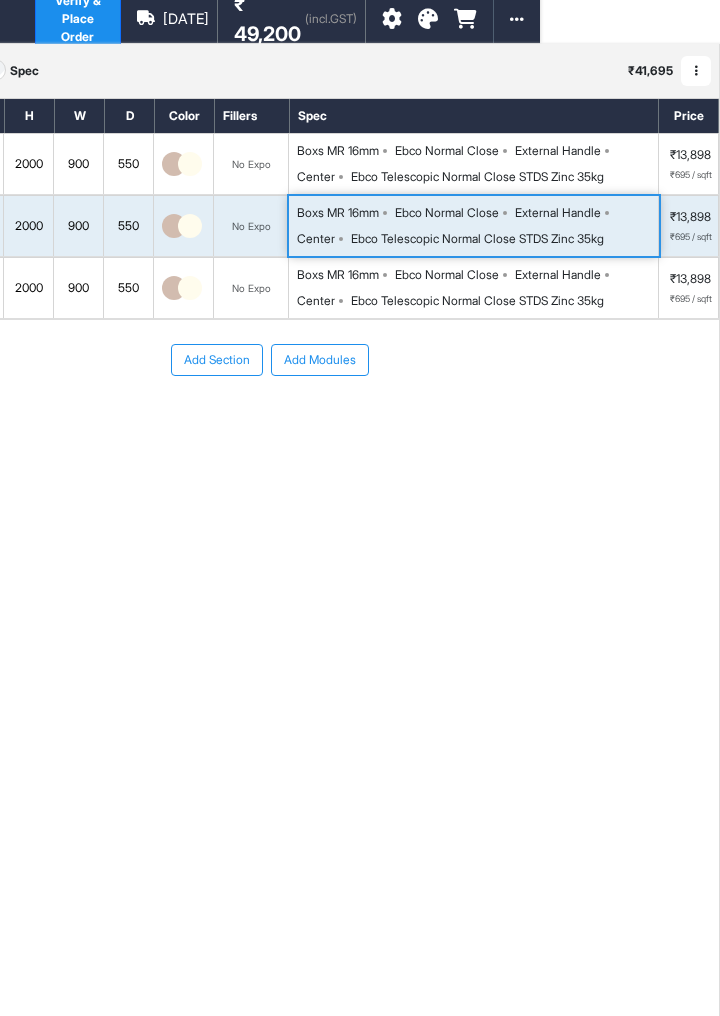 click on "No. Name H W D Color Fillers Spec Price 1 2D Wardrobe 2000 900 550 No Expo Boxs MR 16mm Ebco Normal Close External Handle Center Ebco Telescopic Normal Close STDS Zinc 35kg ₹[PRICE] ₹[PRICE] / sqft 2 2D Wardrobe 2000 900 550 No Expo Boxs MR 16mm Ebco Normal Close External Handle Center Ebco Telescopic Normal Close STDS Zinc 35kg ₹[PRICE] ₹[PRICE] / sqft 3 2D Wardrobe 2000 900 550 No Expo Boxs MR 16mm Ebco Normal Close External Handle Center Ebco Telescopic Normal Close STDS Zinc 35kg ₹[PRICE] ₹[PRICE] / sqft
To pick up a draggable item, press the space bar.
While dragging, use the arrow keys to move the item.
Press space again to drop the item in its new position, or press escape to cancel.
Add Section Add Modules" at bounding box center [269, 504] 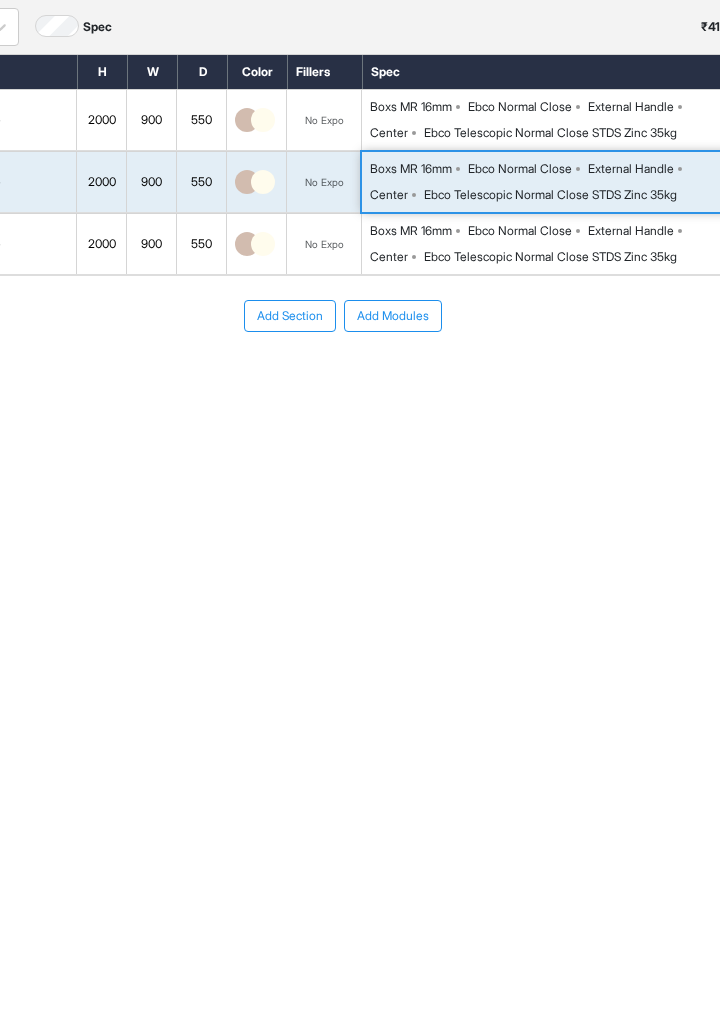scroll, scrollTop: 50, scrollLeft: 0, axis: vertical 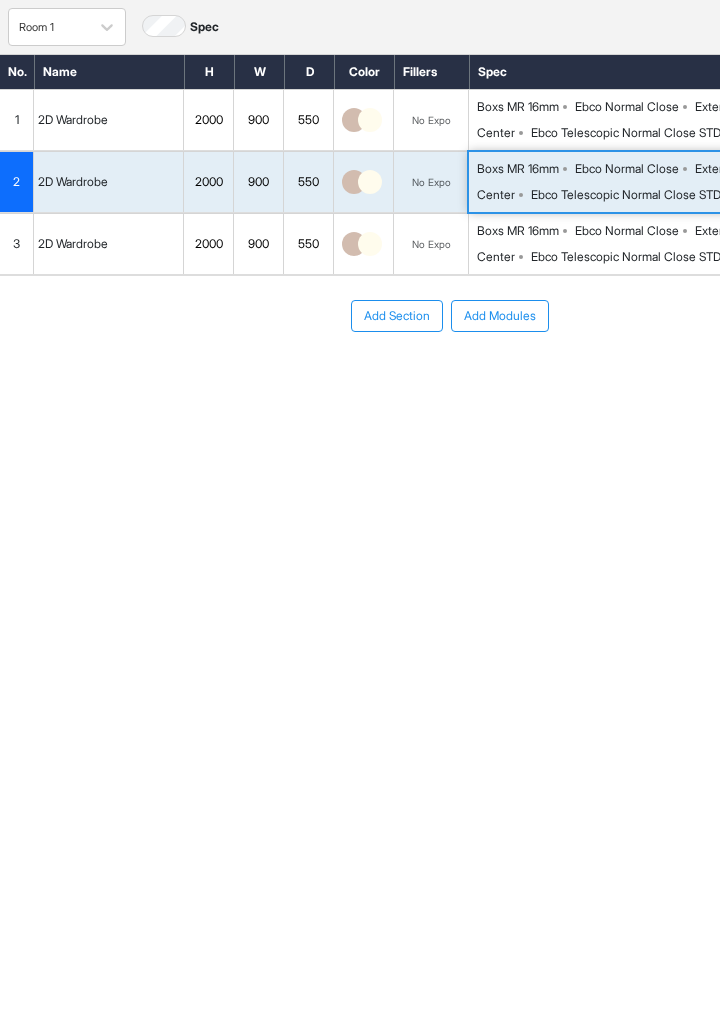 click on "Ebco Normal Close" at bounding box center [627, 169] 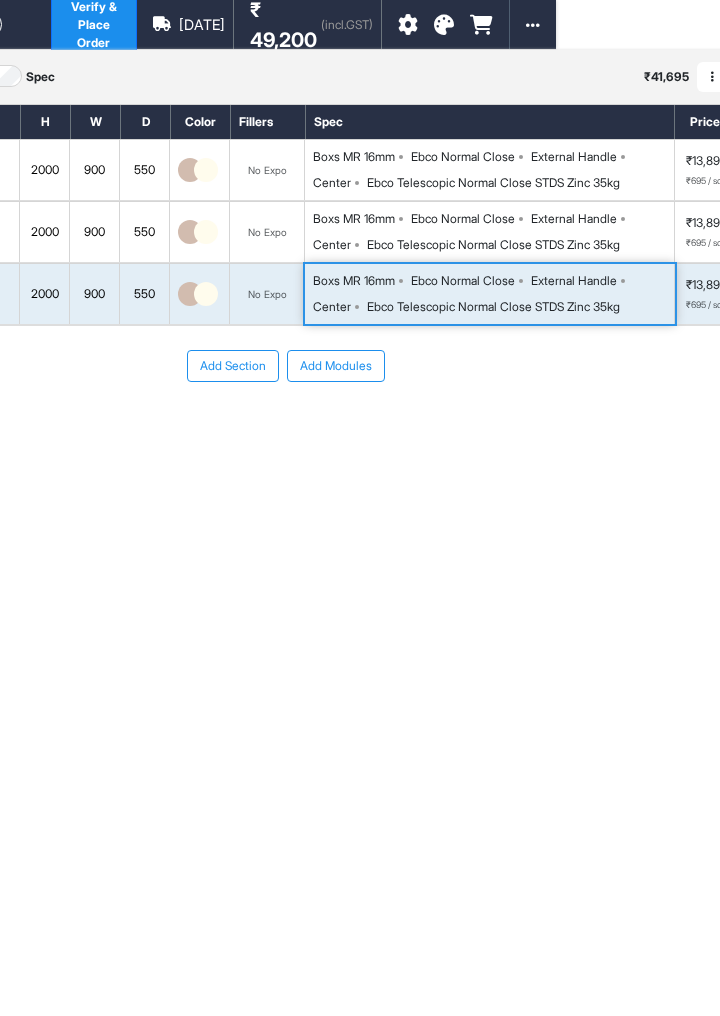 scroll, scrollTop: 0, scrollLeft: 180, axis: horizontal 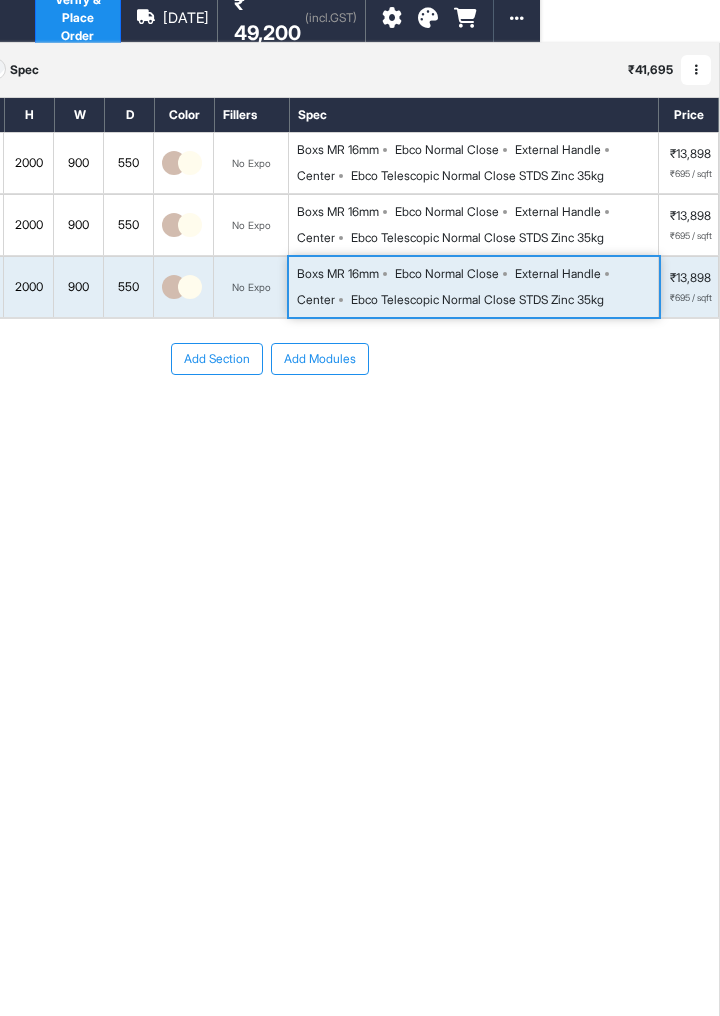click at bounding box center (696, 70) 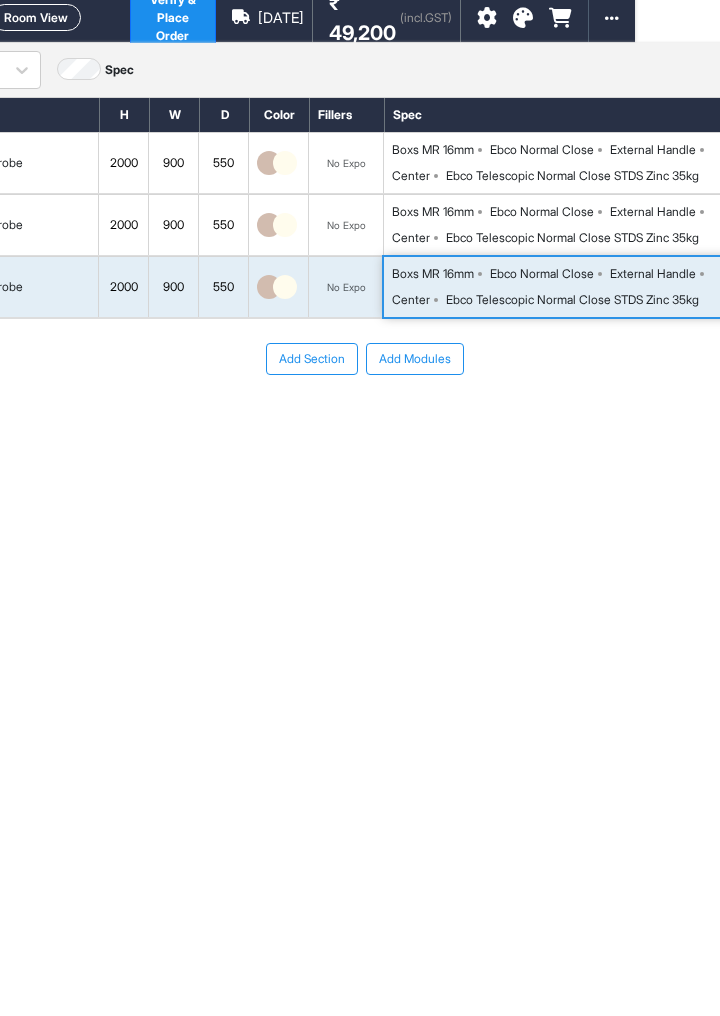 scroll, scrollTop: 7, scrollLeft: 0, axis: vertical 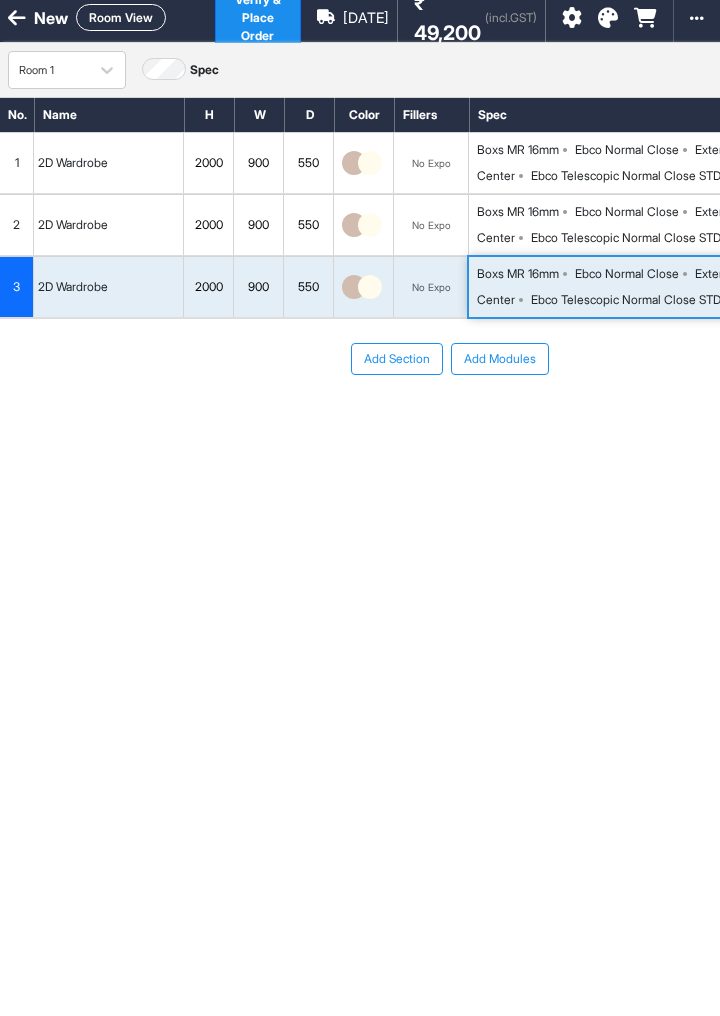 click at bounding box center [370, 287] 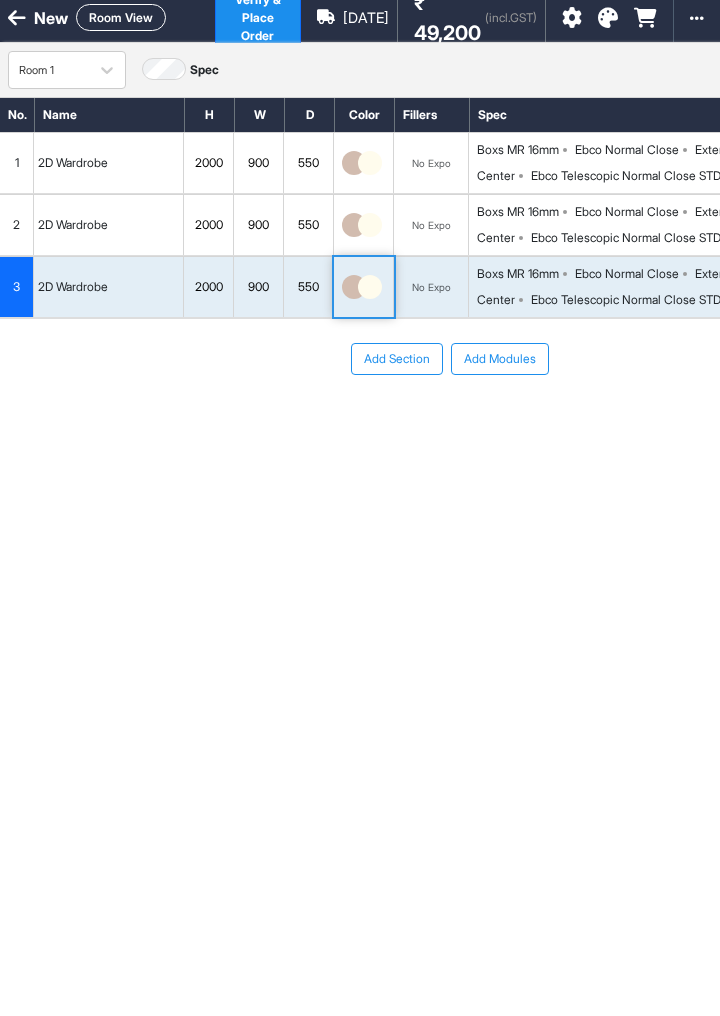 click on "900" at bounding box center (258, 287) 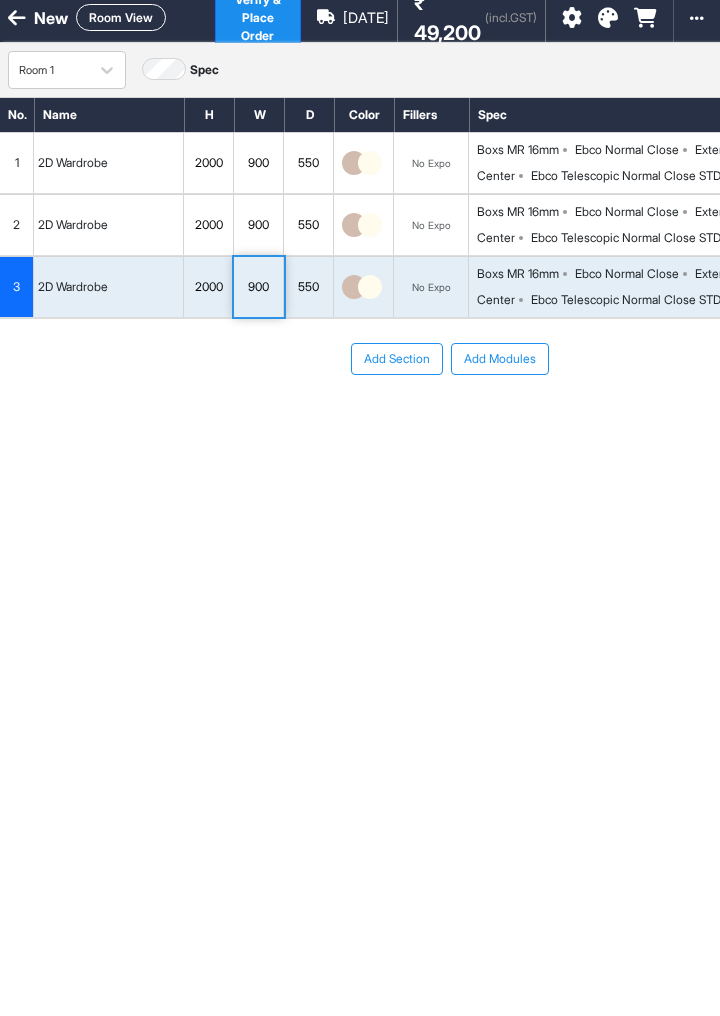 click on "2000" at bounding box center (208, 287) 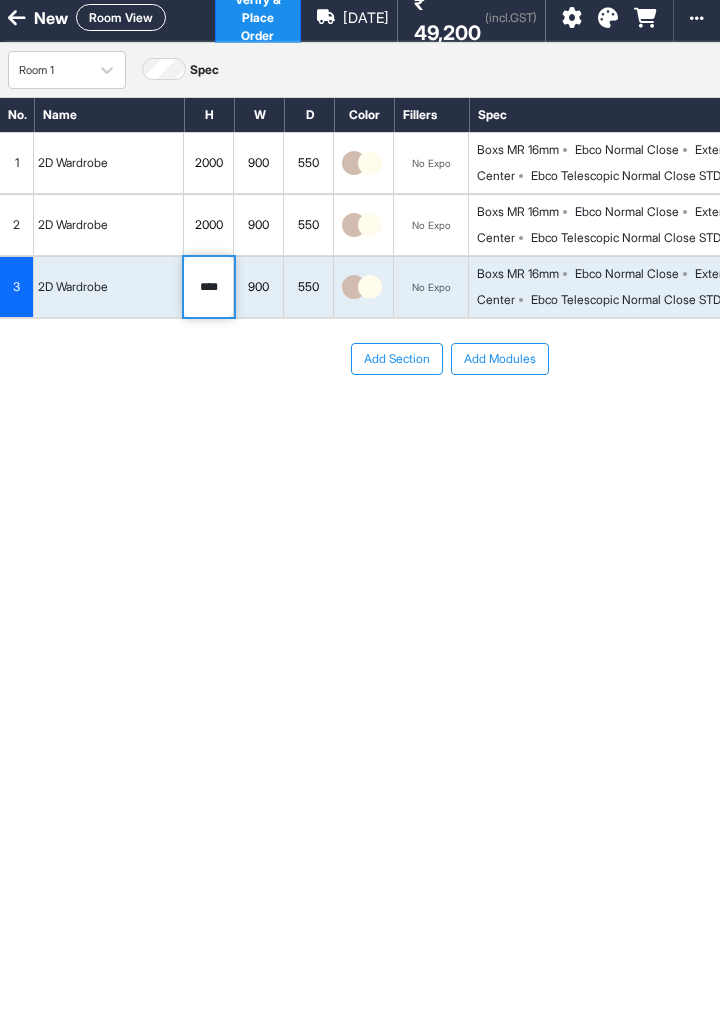 click on "2000" at bounding box center [208, 225] 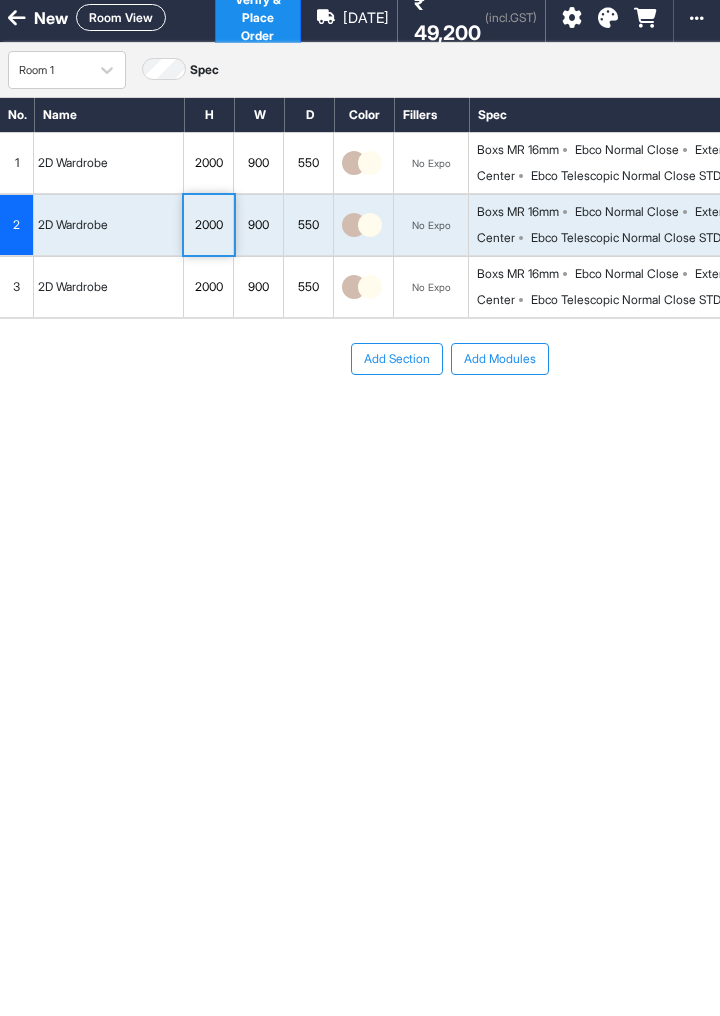click on "900" at bounding box center [258, 163] 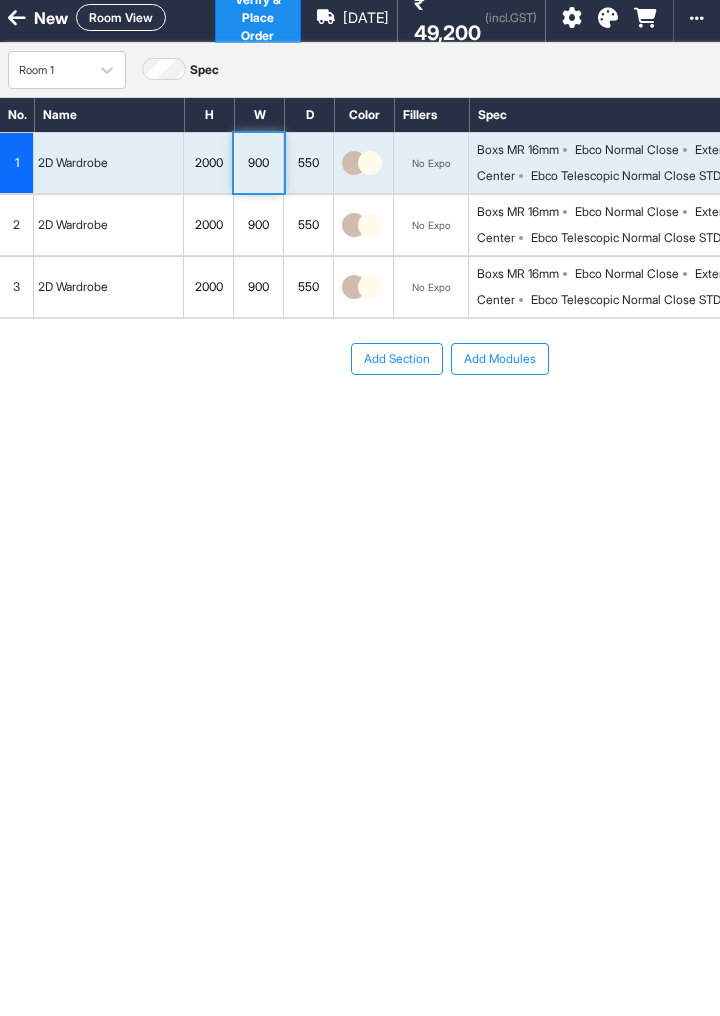 scroll, scrollTop: 7, scrollLeft: 180, axis: both 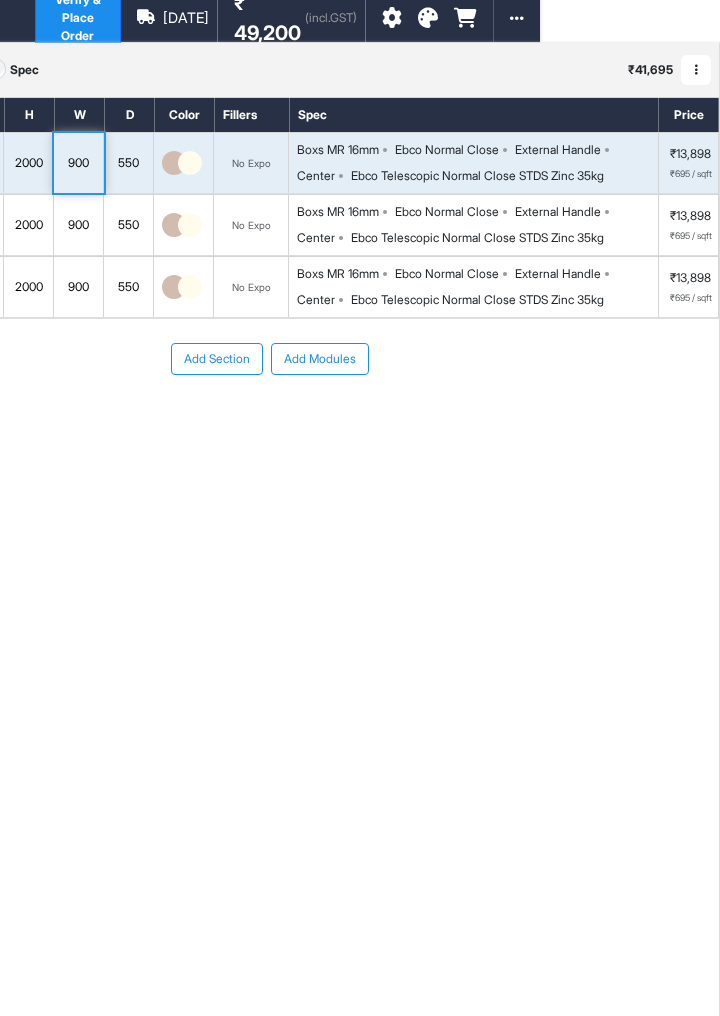 click on "Boxs MR 16mm" at bounding box center [338, 150] 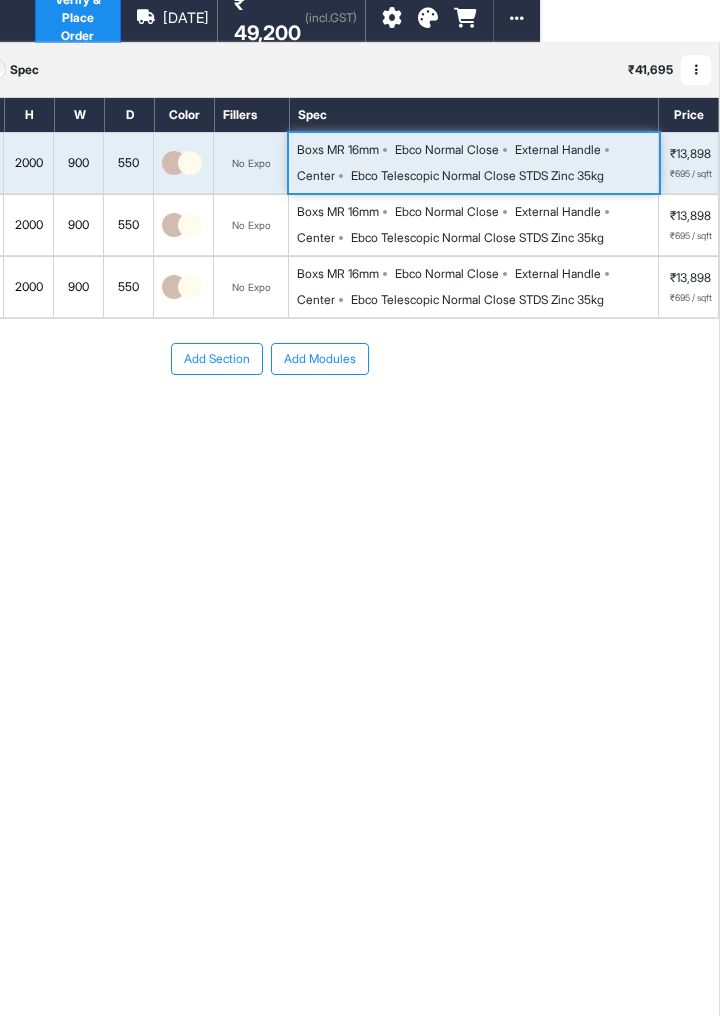 click on "Boxs MR 16mm Ebco Normal Close External Handle Center Ebco Telescopic Normal Close STDS Zinc 35kg" at bounding box center (477, 163) 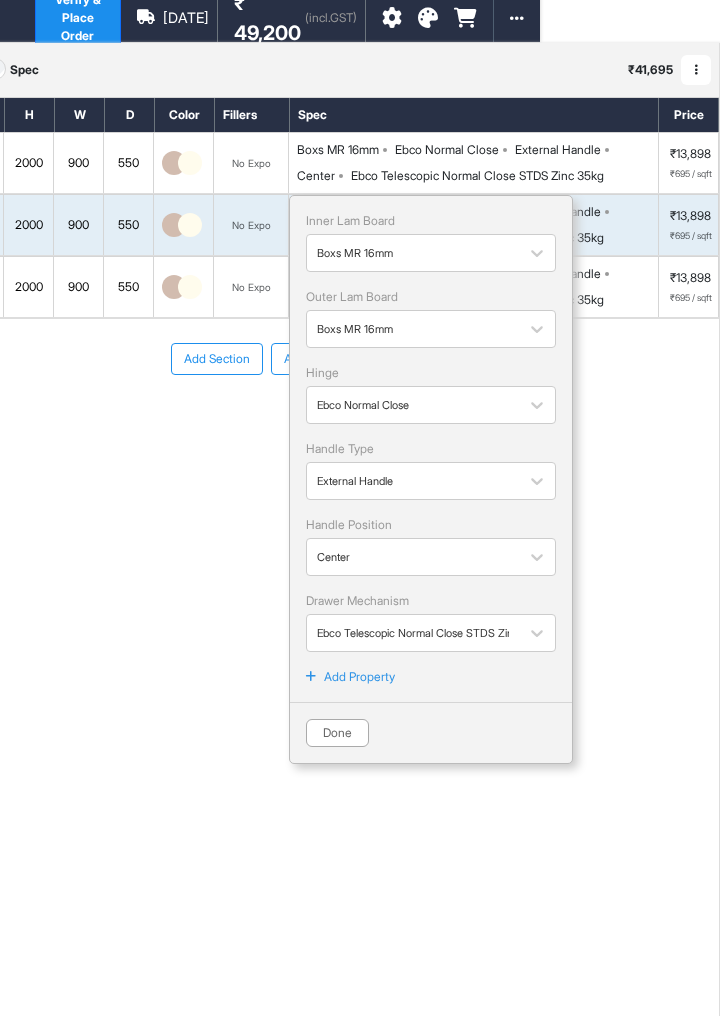 click on "Outer Lam Board" at bounding box center [431, 297] 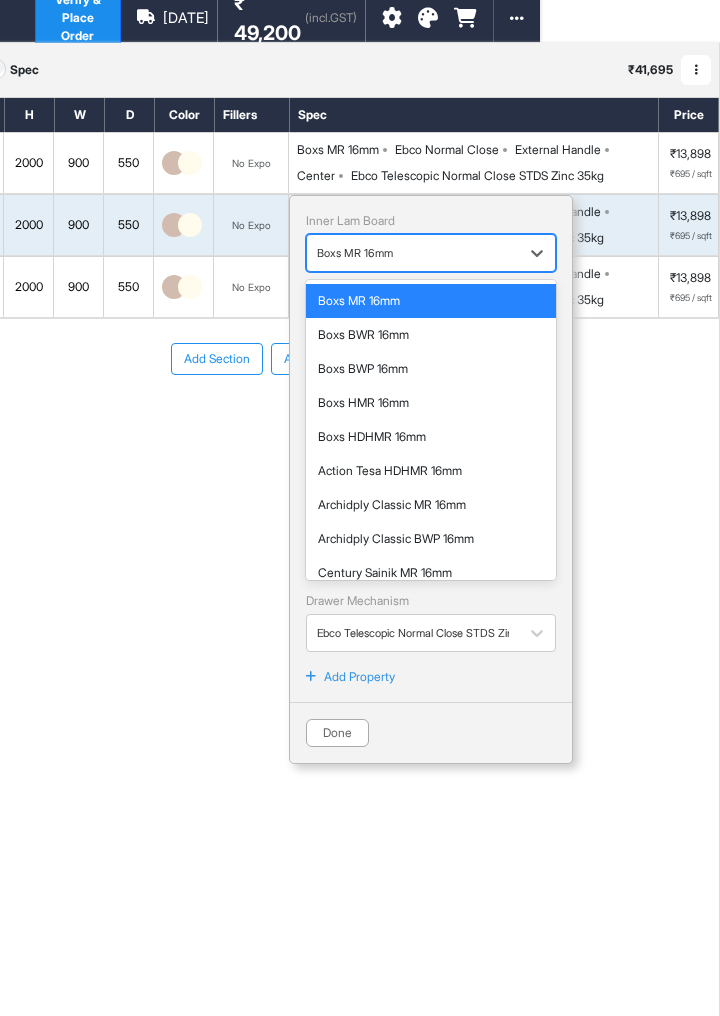 click on "Boxs BWP 16mm" at bounding box center [431, 369] 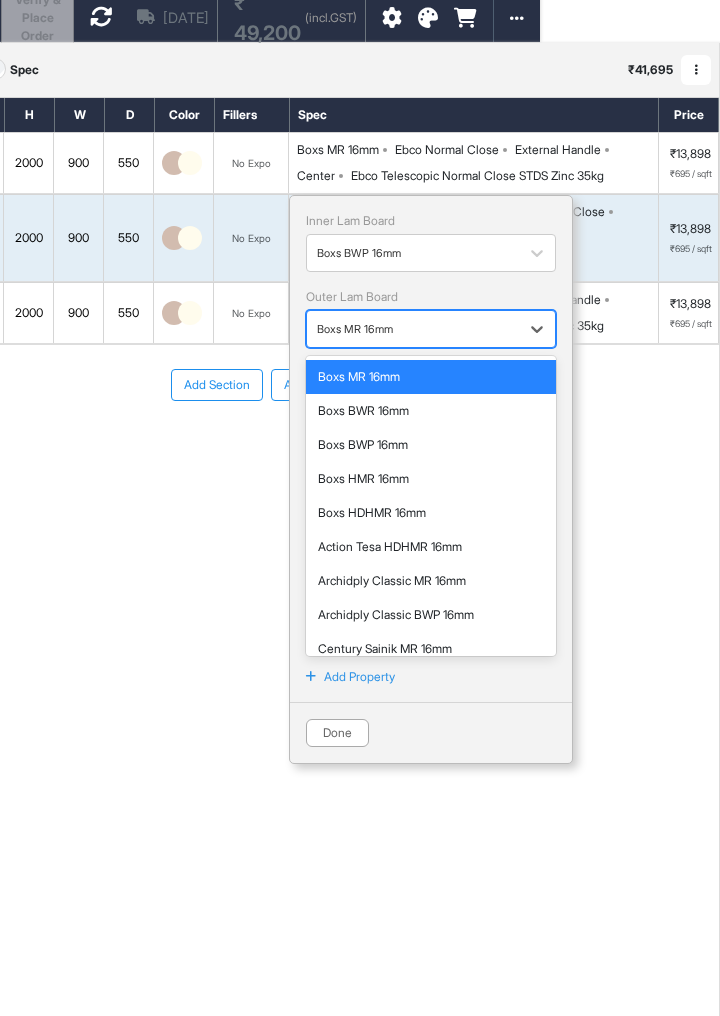 click on "Boxs BWP 16mm" at bounding box center (431, 445) 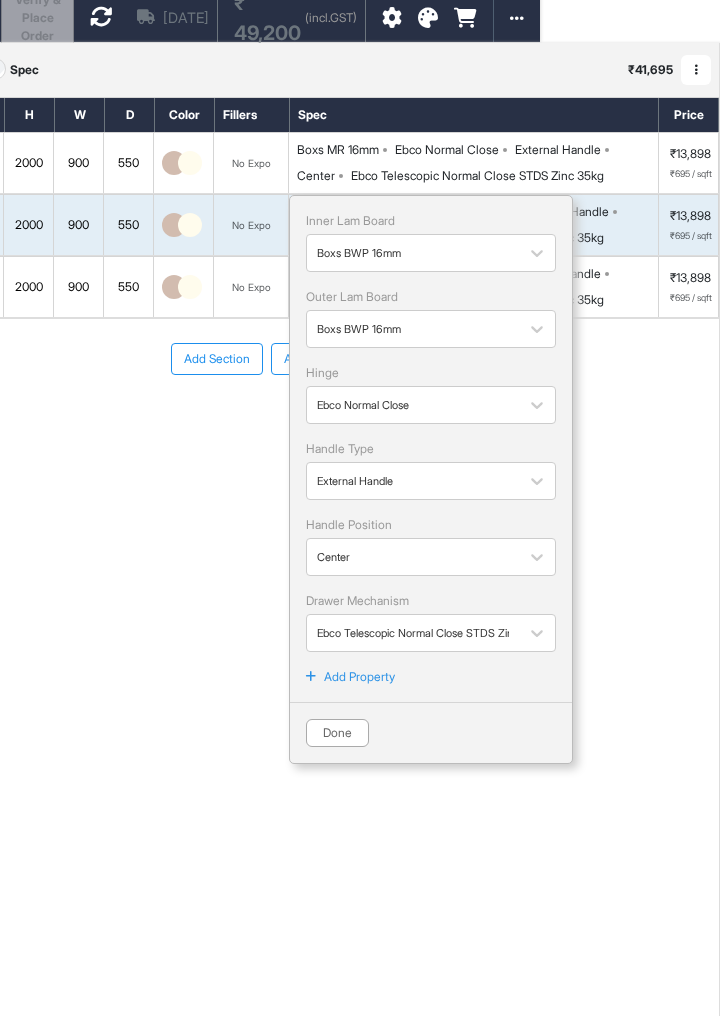 click on "Done" at bounding box center [337, 733] 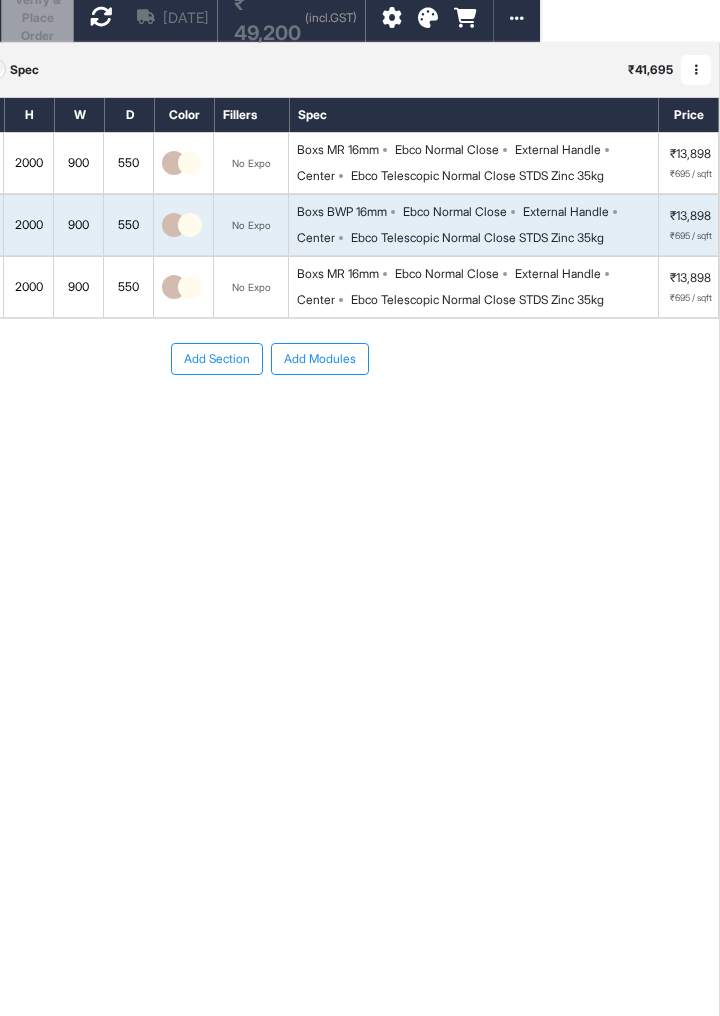 click on "Ebco Normal Close" at bounding box center (447, 150) 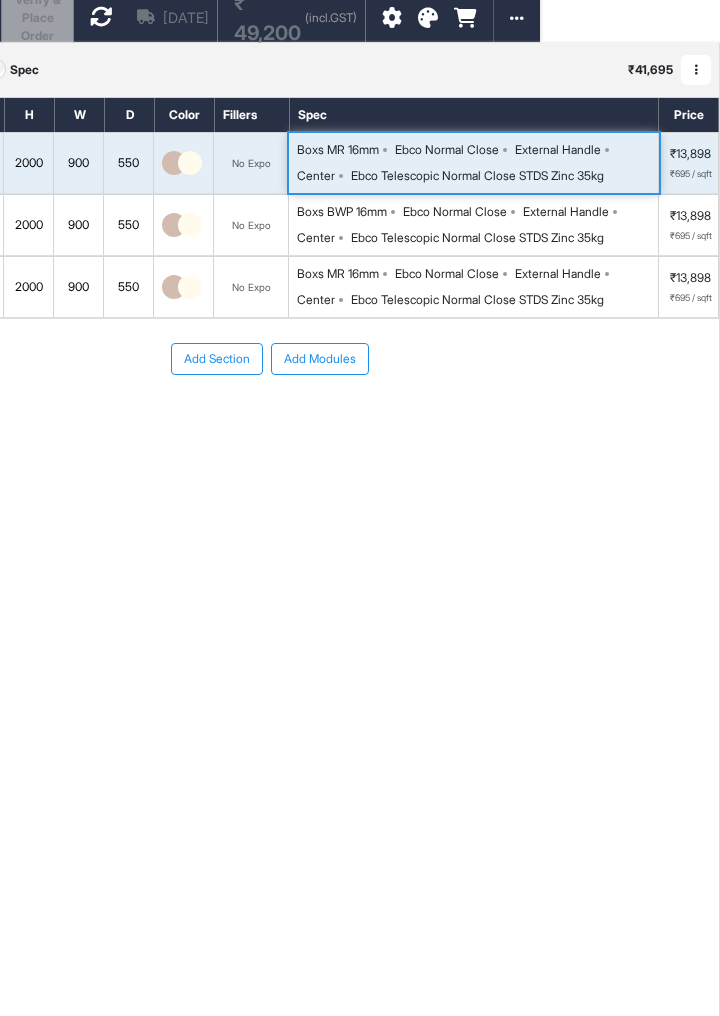 click on "Ebco Telescopic Normal Close STDS Zinc 35kg" at bounding box center [477, 176] 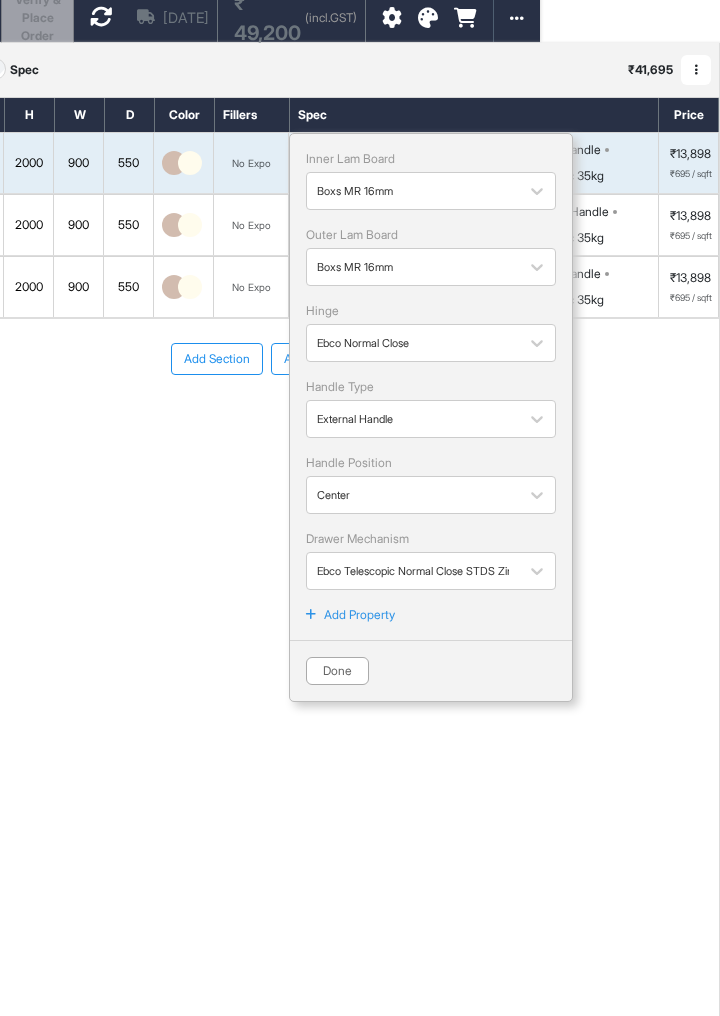 click on "Inner Lam Board" at bounding box center (431, 159) 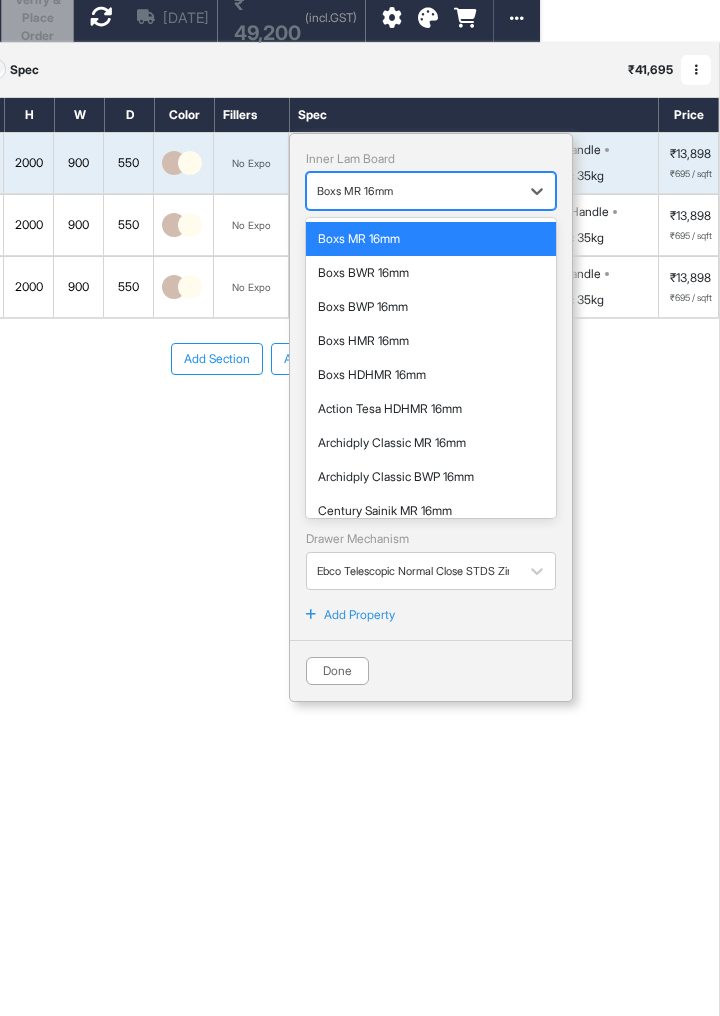 click on "Boxs BWP 16mm" at bounding box center [431, 307] 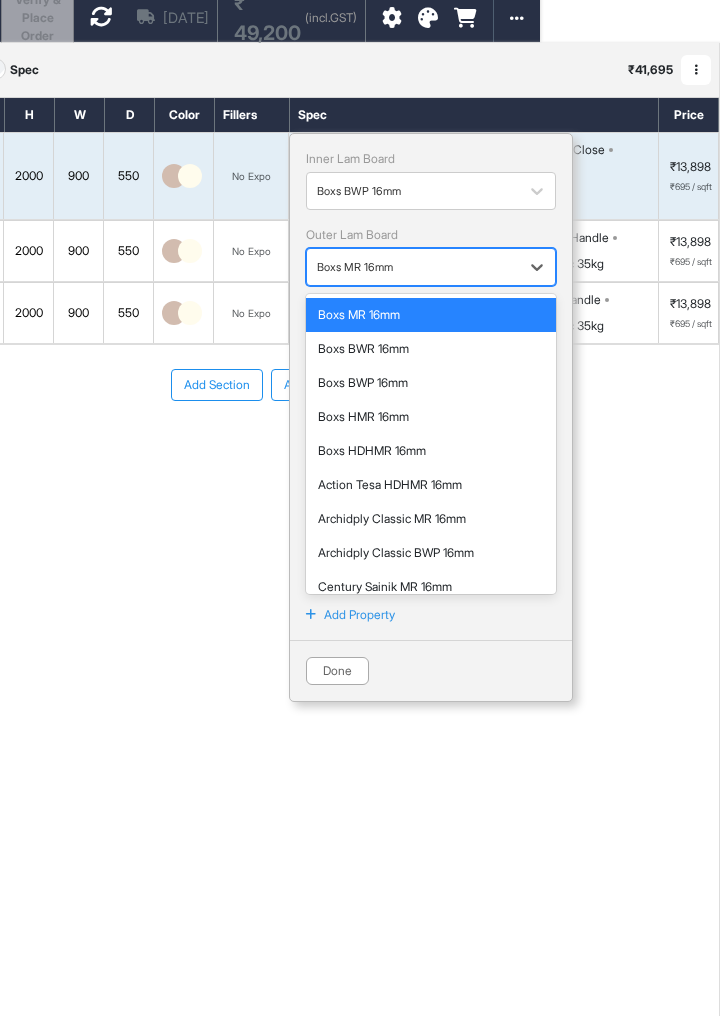 click on "Boxs BWP 16mm" at bounding box center [431, 383] 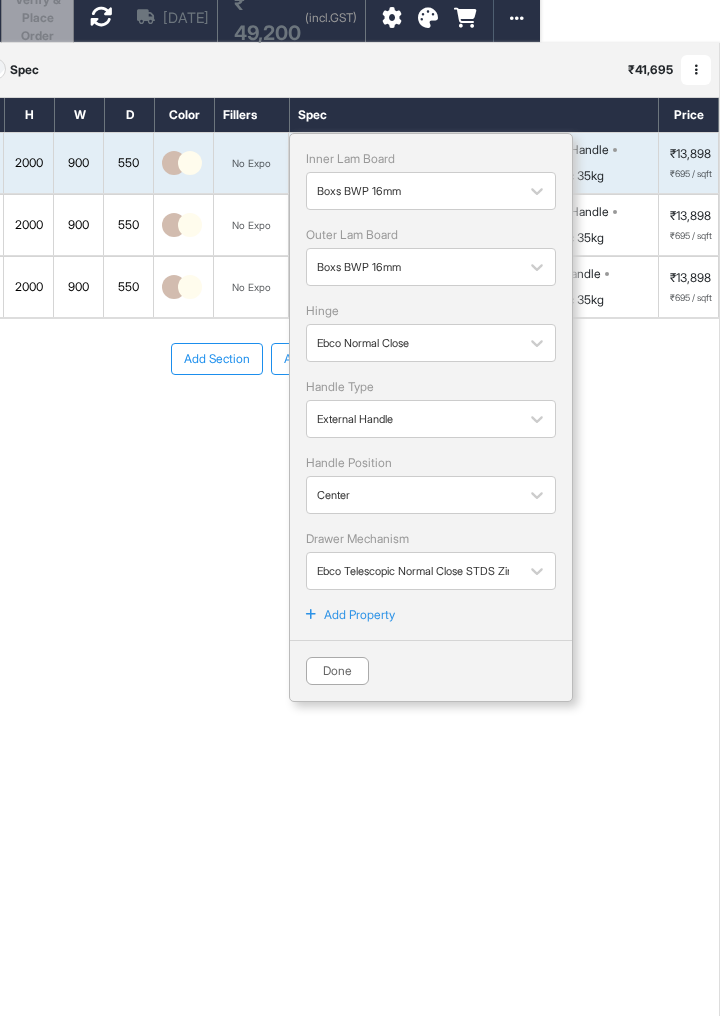 click on "Done" at bounding box center [337, 671] 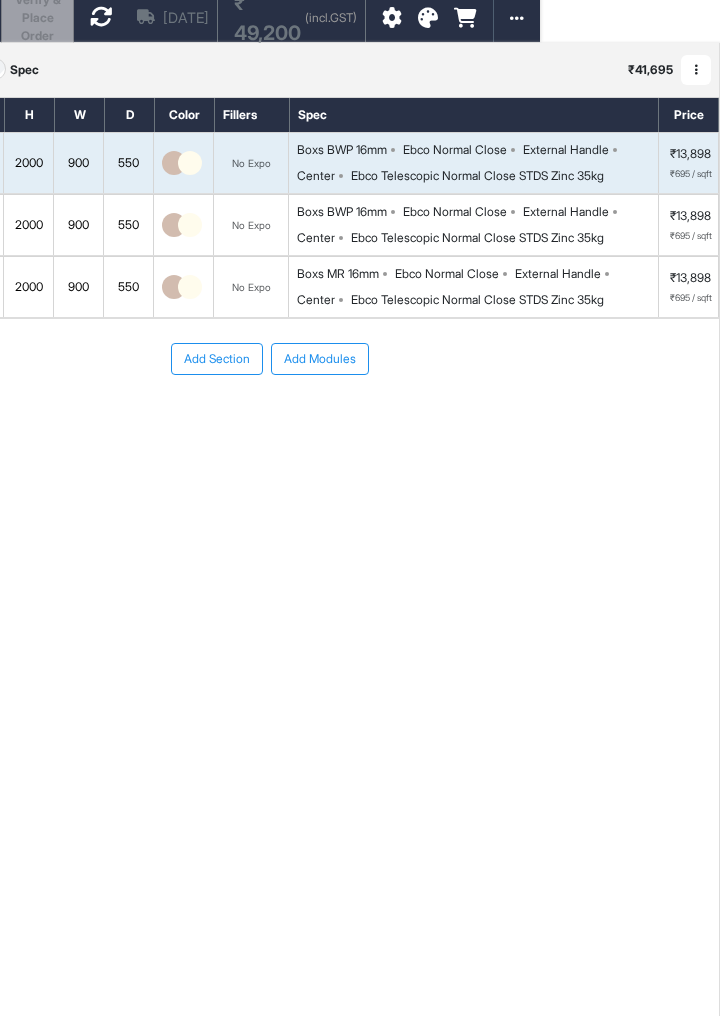 click on "Boxs MR 16mm" at bounding box center [338, 274] 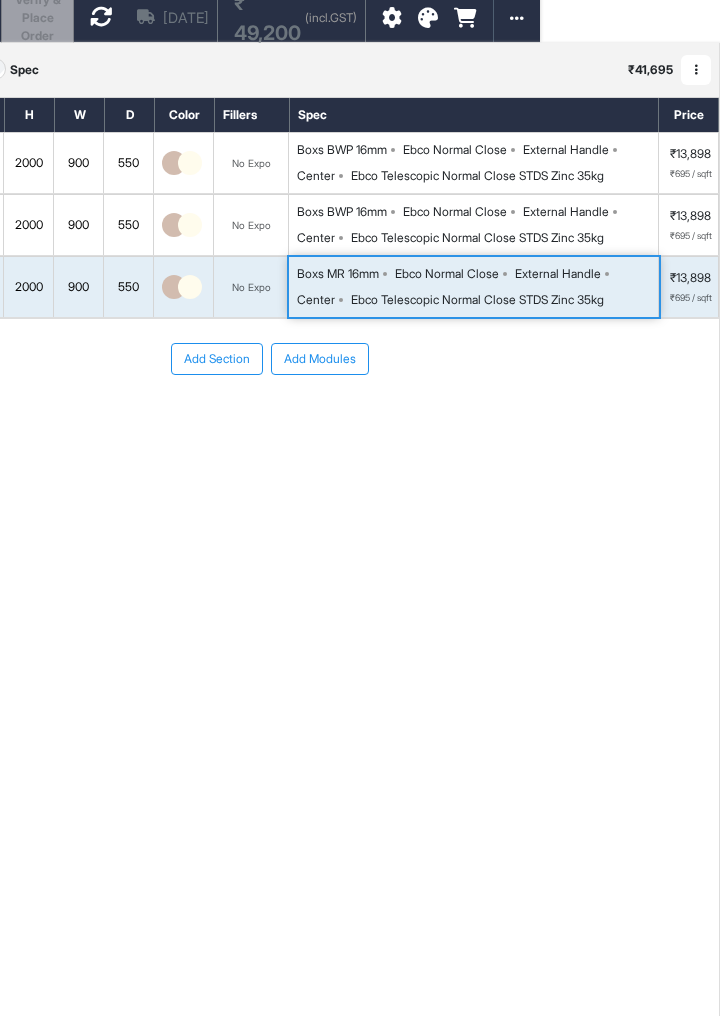 click on "Boxs MR 16mm" at bounding box center [338, 274] 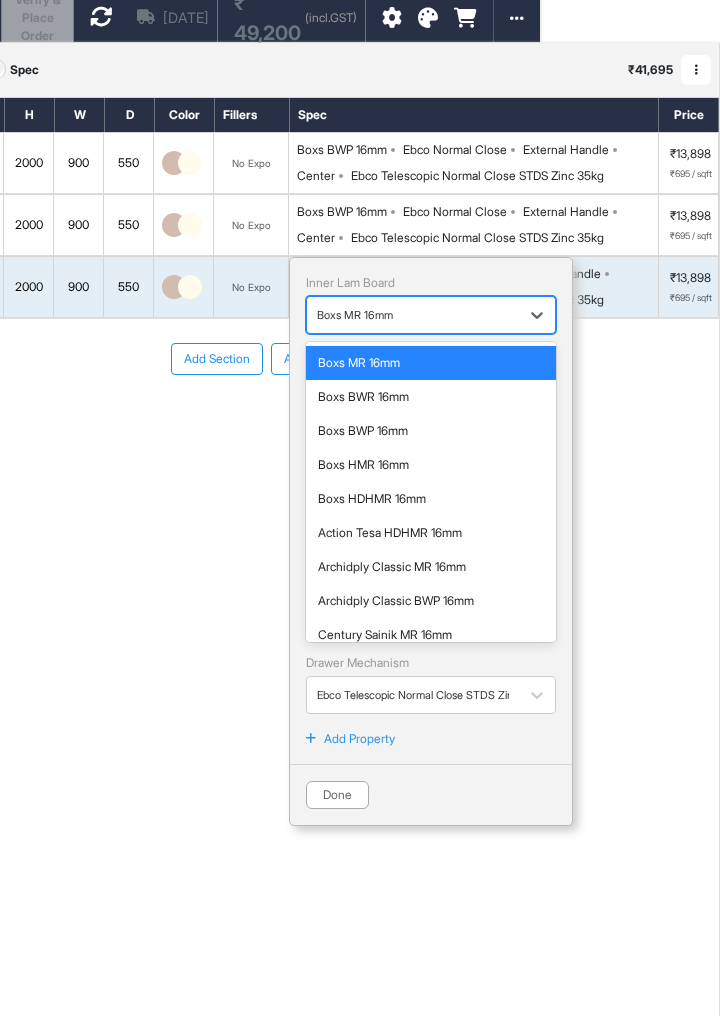 click on "Boxs BWP 16mm" at bounding box center [431, 431] 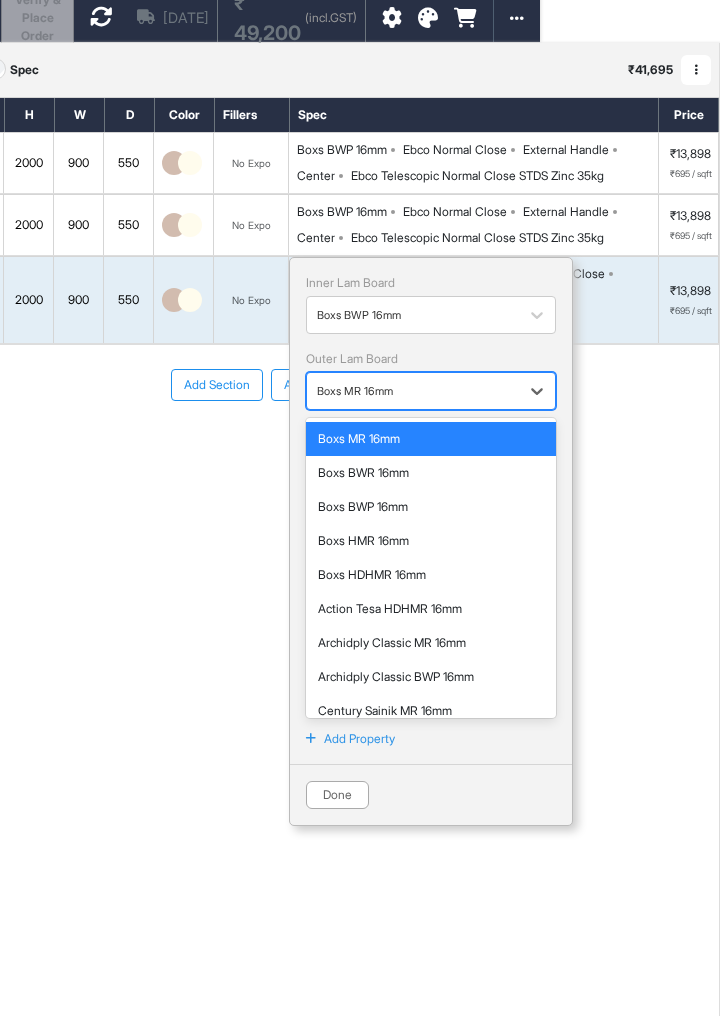 click on "Boxs BWP 16mm" at bounding box center (431, 507) 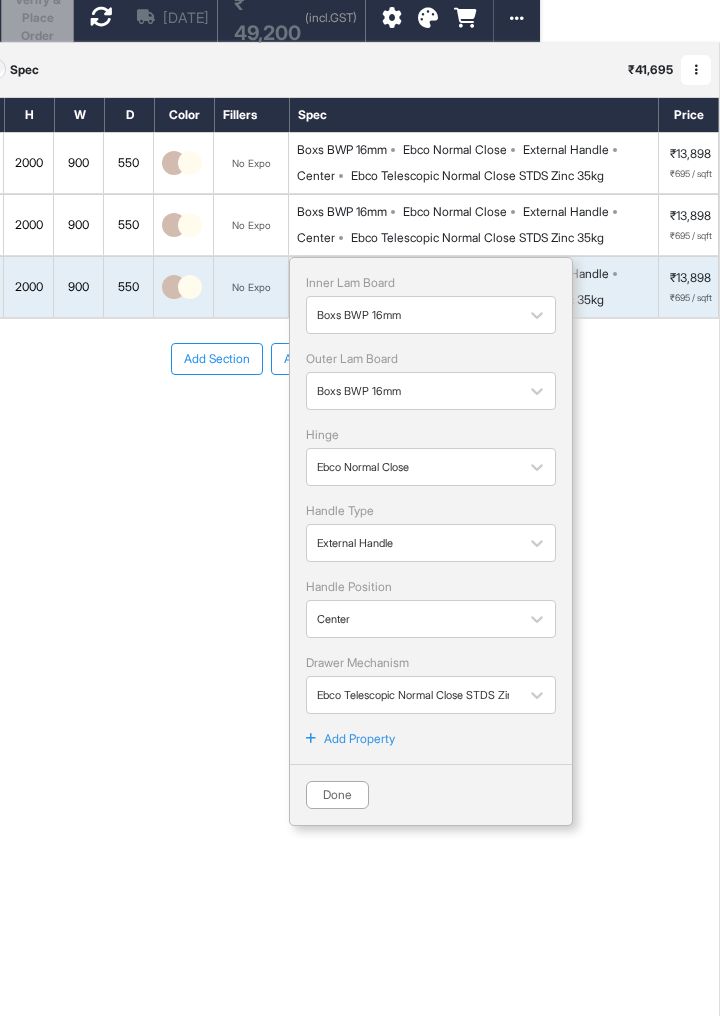 click on "Done" at bounding box center [337, 795] 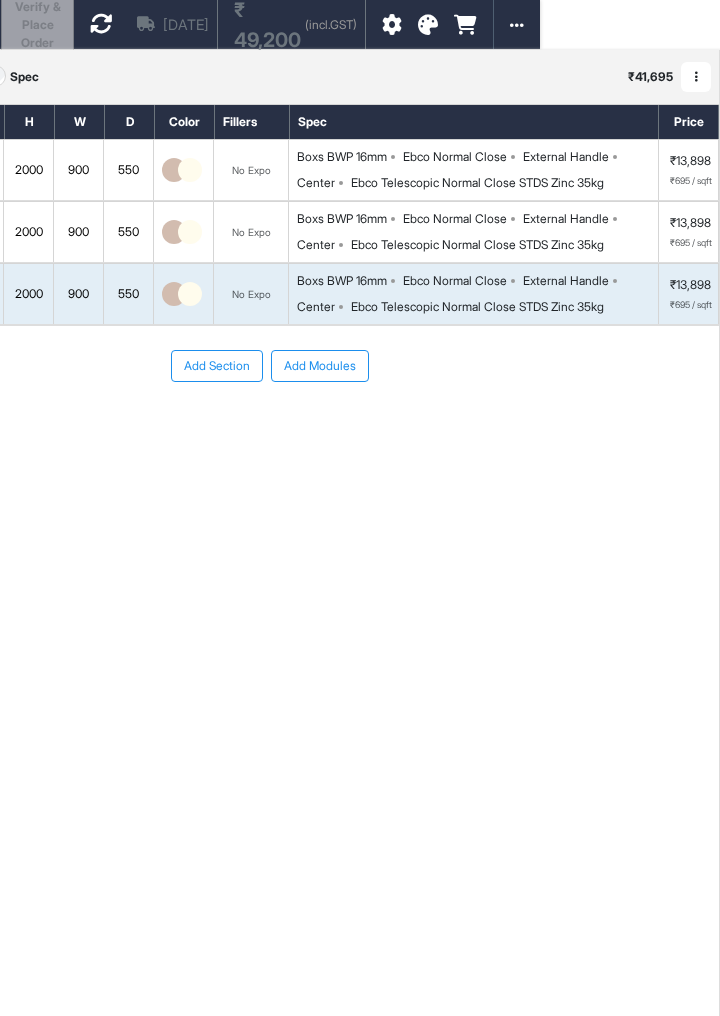 scroll, scrollTop: 0, scrollLeft: 0, axis: both 